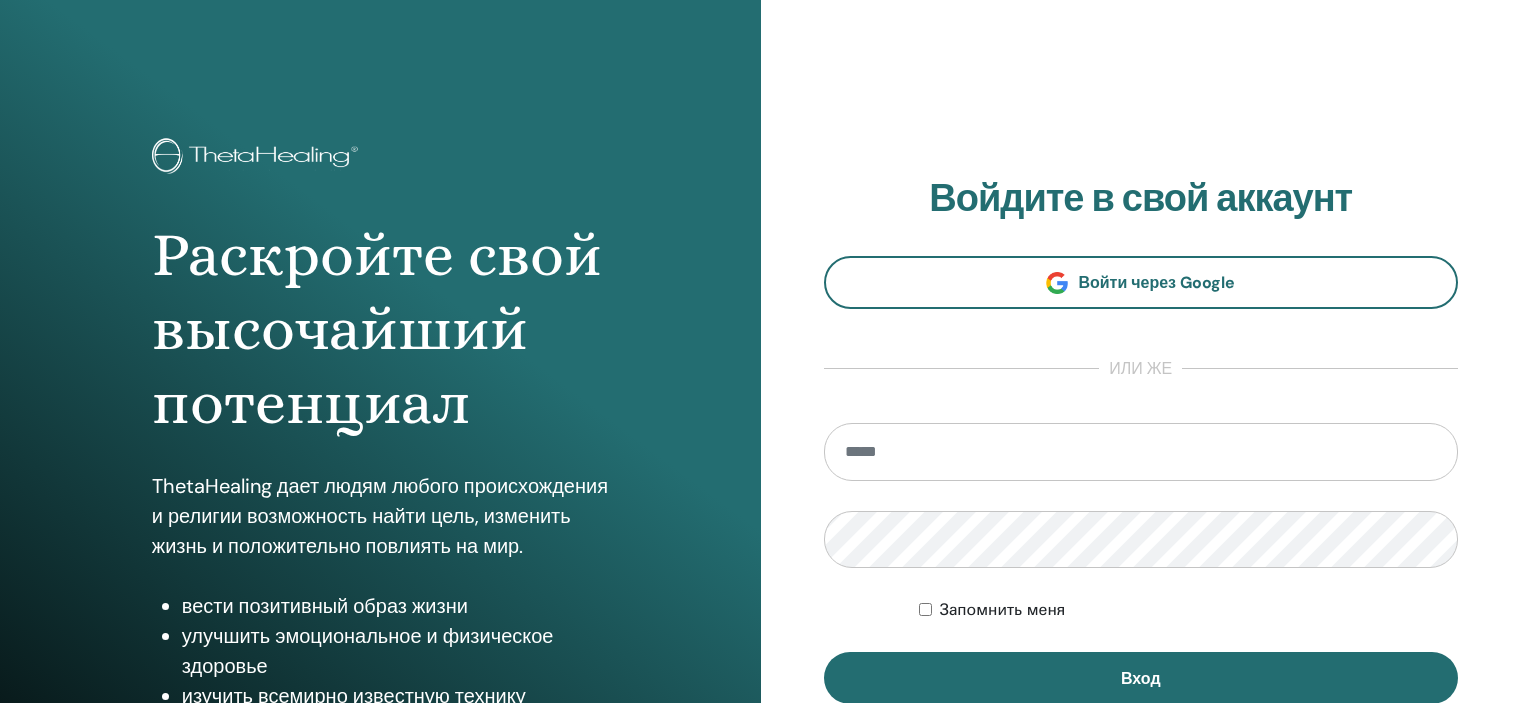 scroll, scrollTop: 0, scrollLeft: 0, axis: both 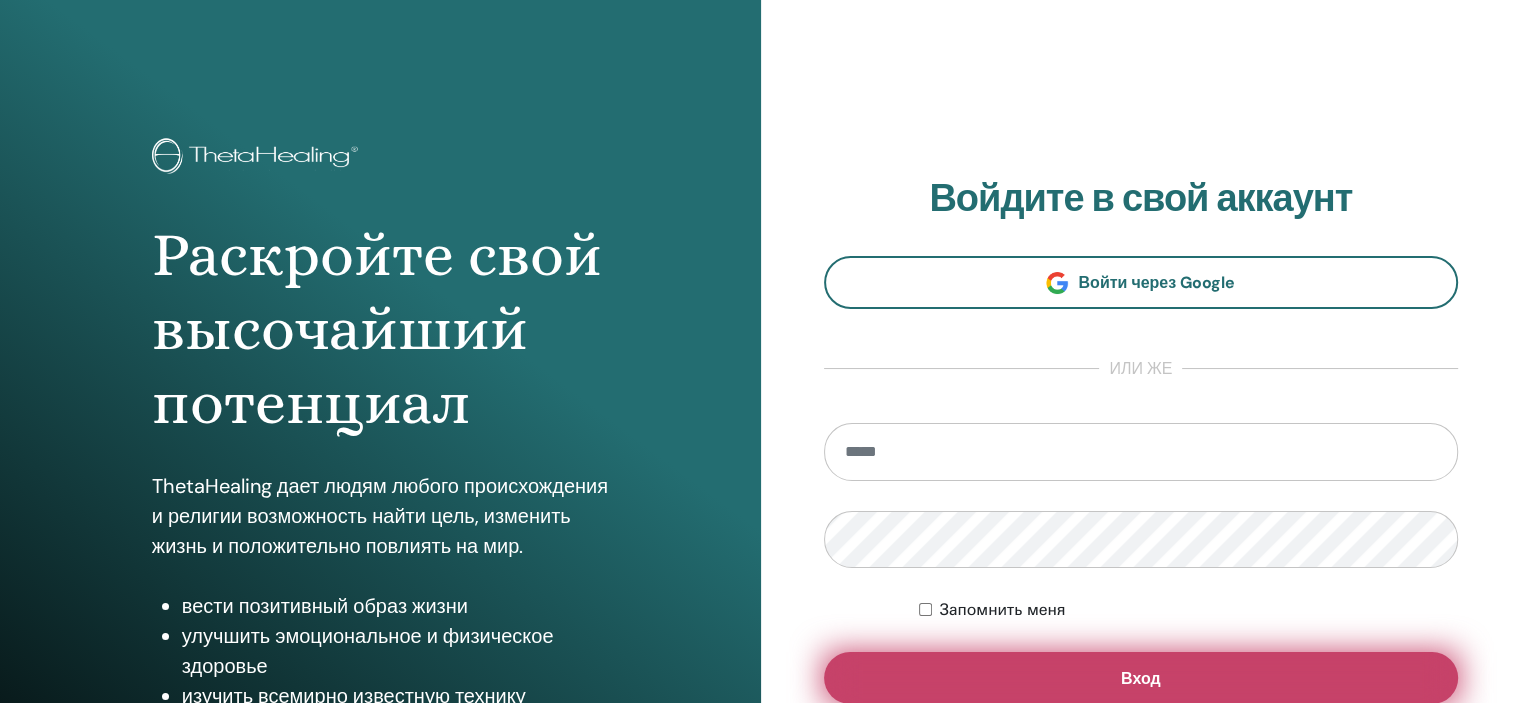 type on "**********" 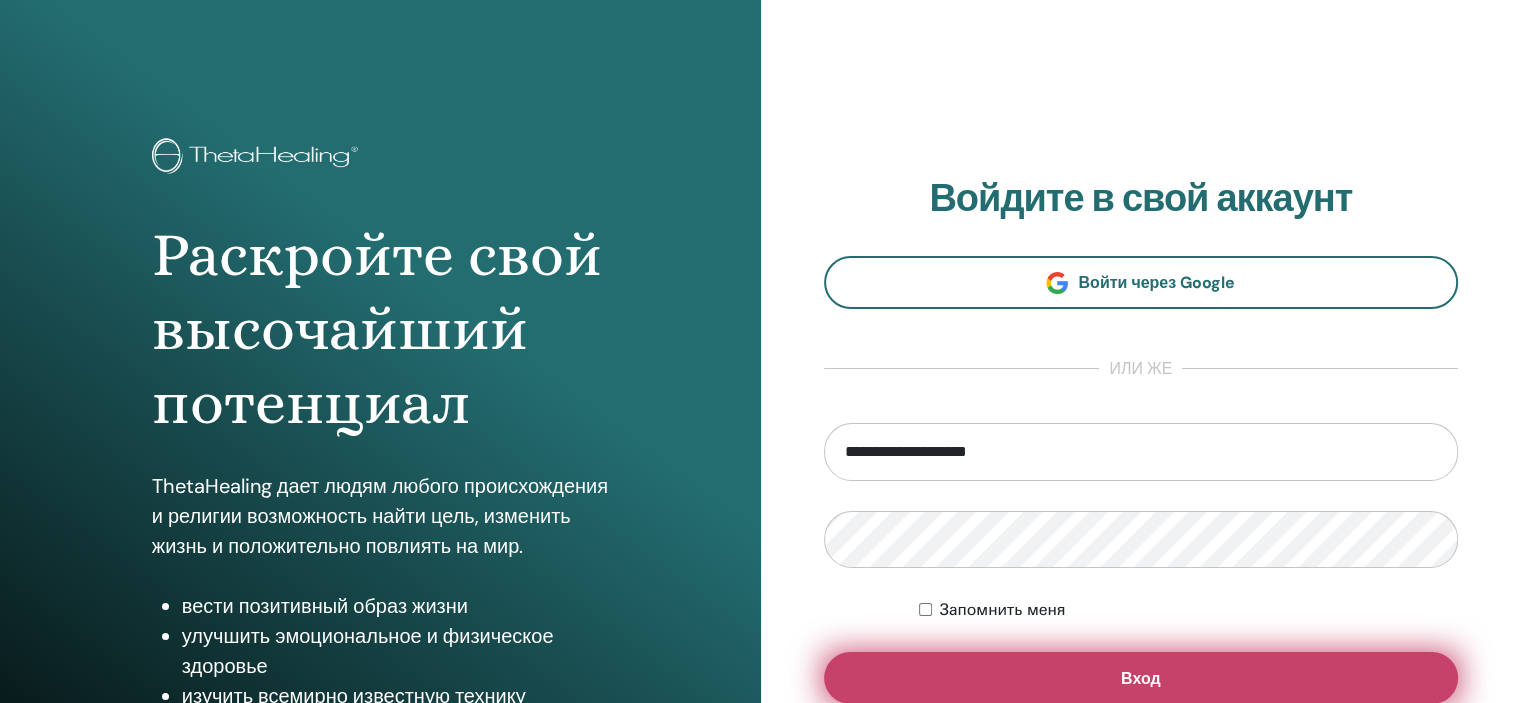 click on "Вход" at bounding box center (1141, 678) 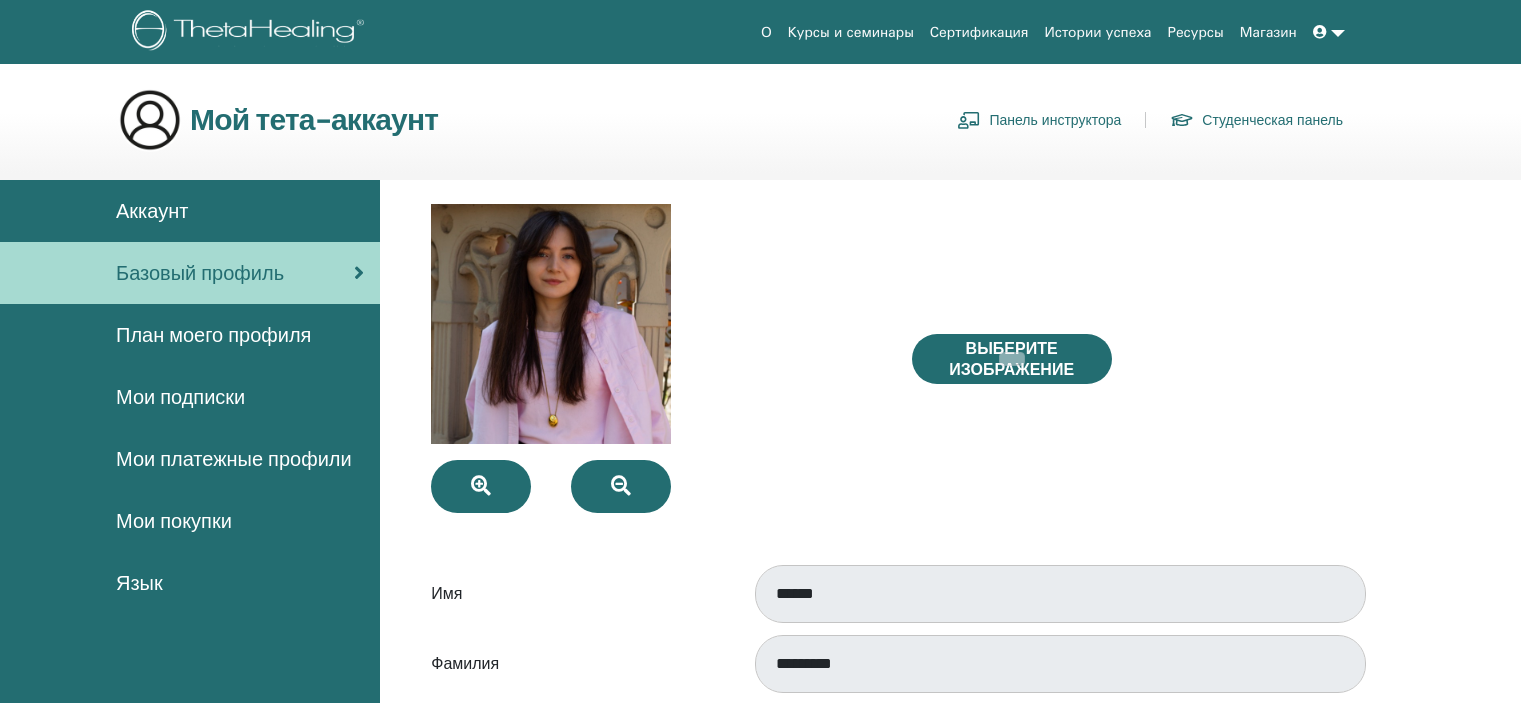 scroll, scrollTop: 0, scrollLeft: 0, axis: both 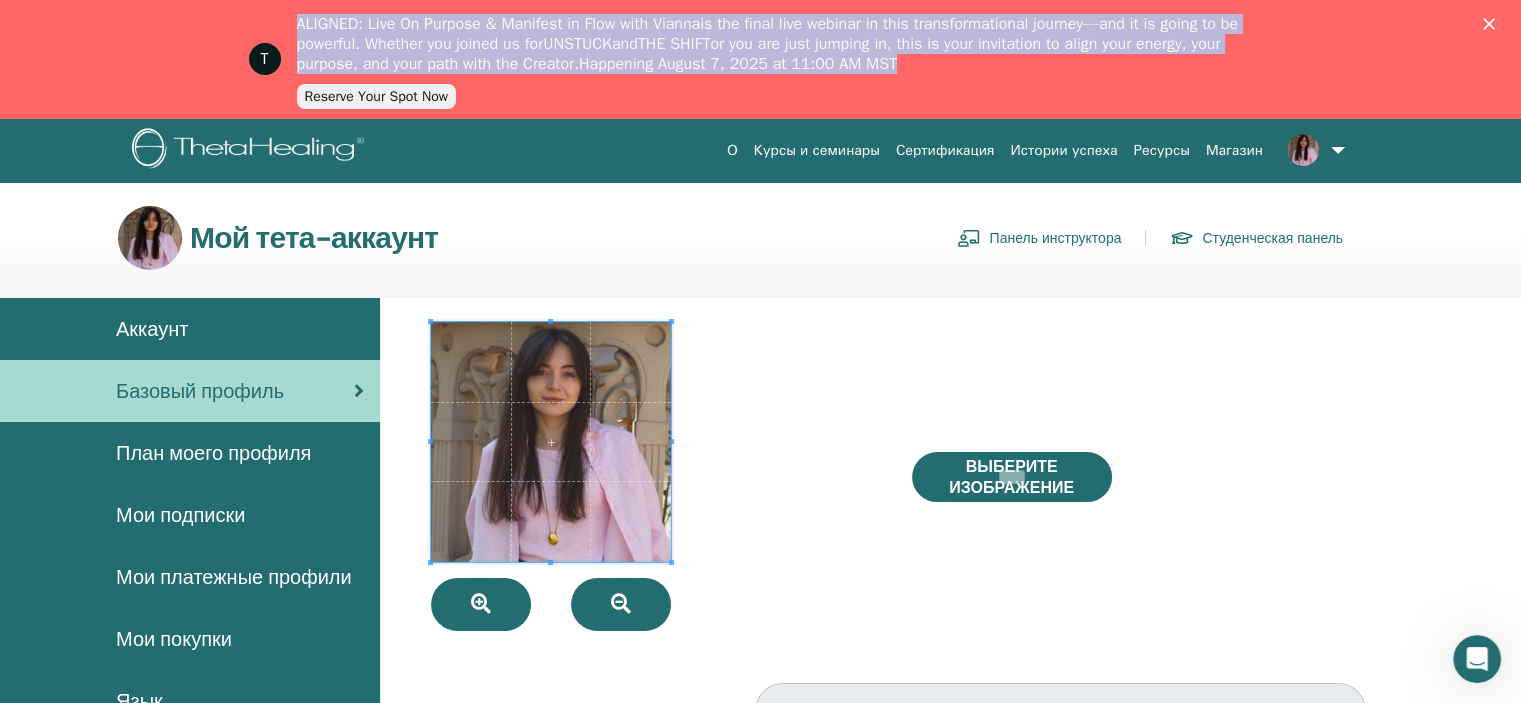 drag, startPoint x: 294, startPoint y: 11, endPoint x: 1080, endPoint y: 61, distance: 787.58875 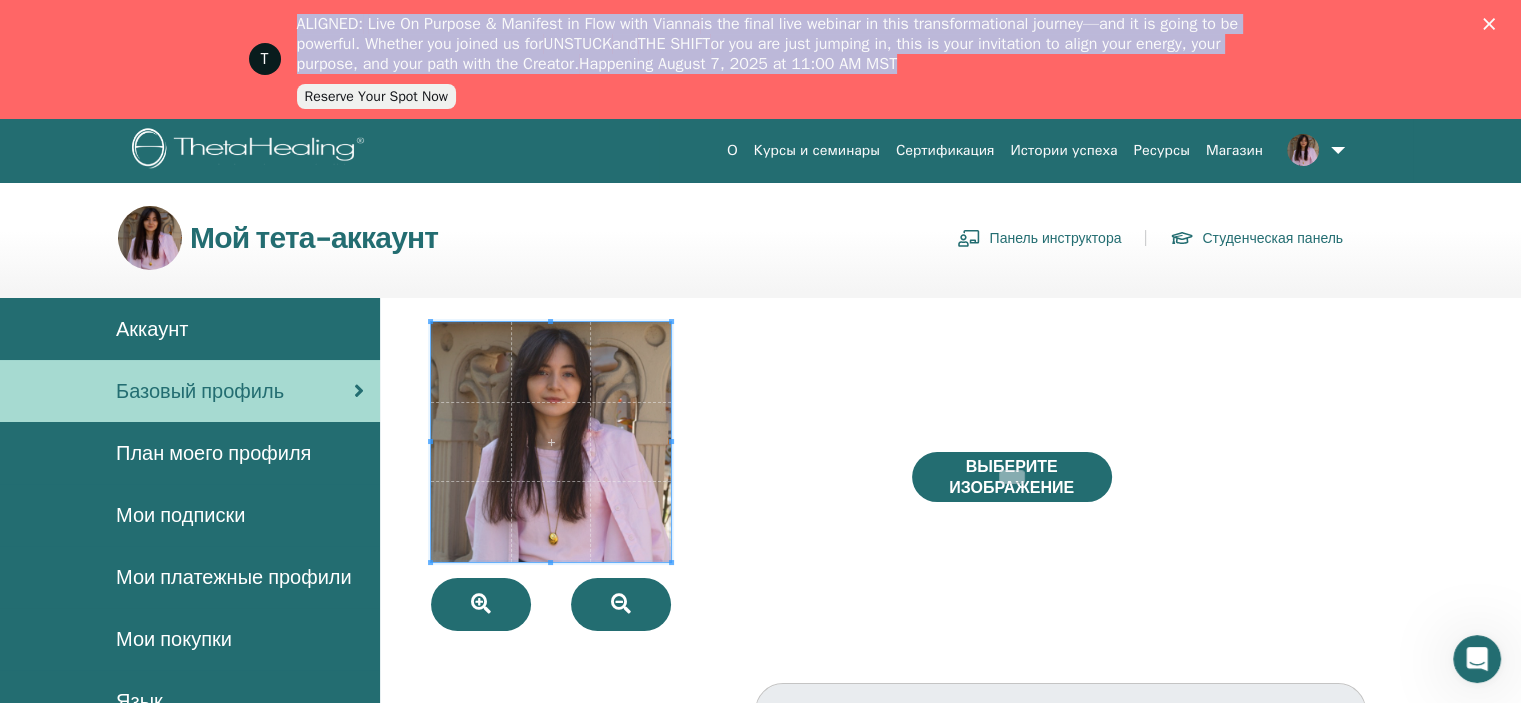 click on "T ALIGNED:    Live On Purpose & Manifest in Flow with [PERSON]  is the final live webinar in this transformational journey—and it is going to be powerful. Whether you joined us for  UNSTUCK  and  THE SHIFT  or you are just jumping in, this is your invitation to align your energy, your purpose, and your path with the Creator.  Happening [DATE] at [TIME] [TIMEZONE] Reserve Your Spot Now" at bounding box center (760, 59) 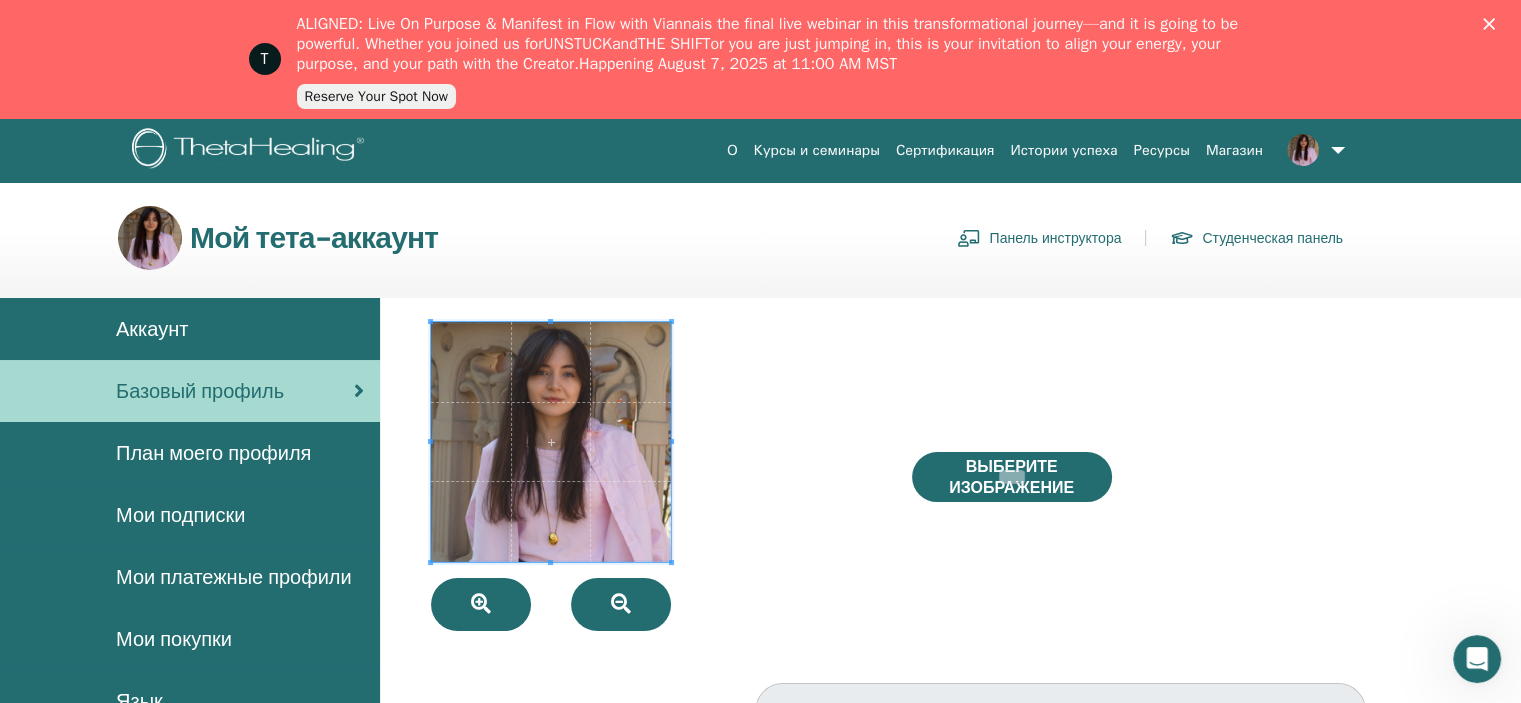 click at bounding box center (1493, 24) 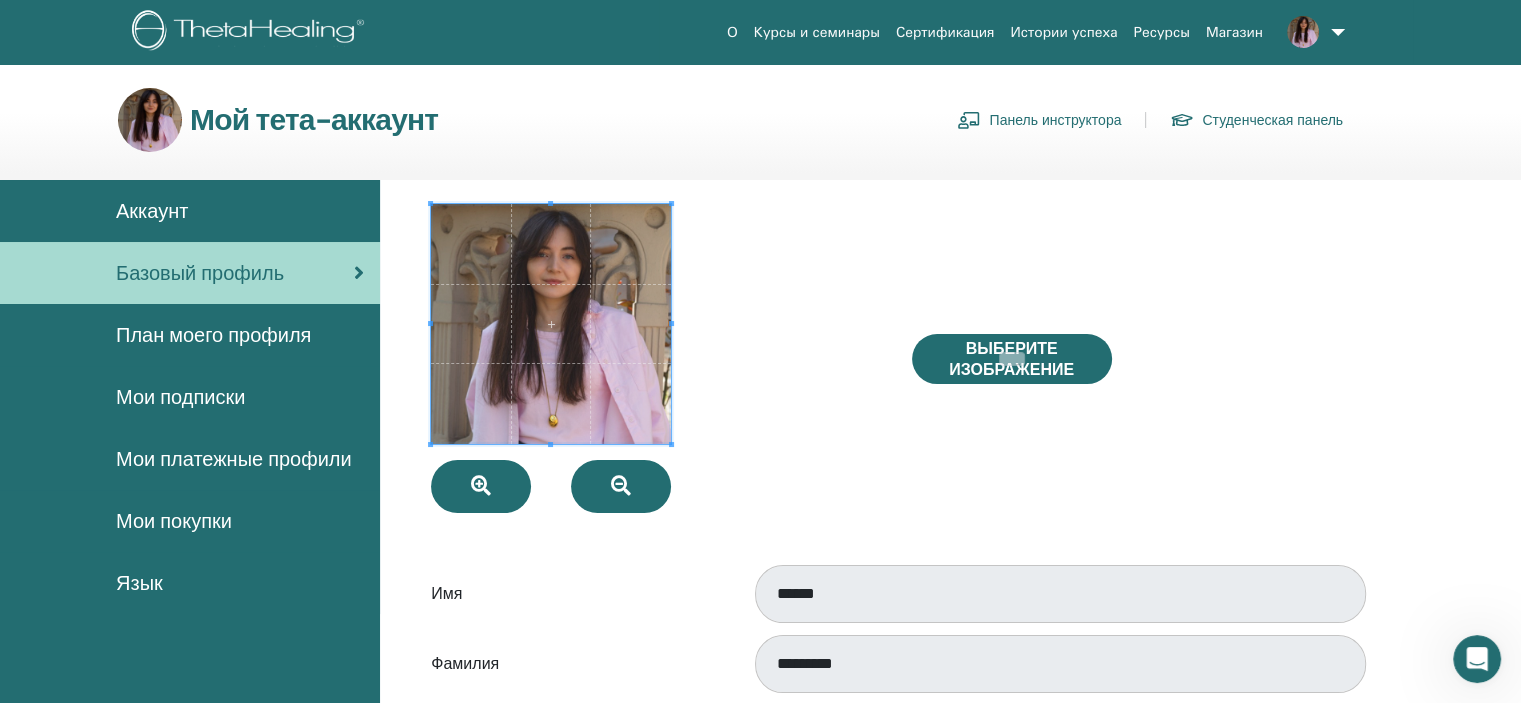 scroll, scrollTop: 8, scrollLeft: 0, axis: vertical 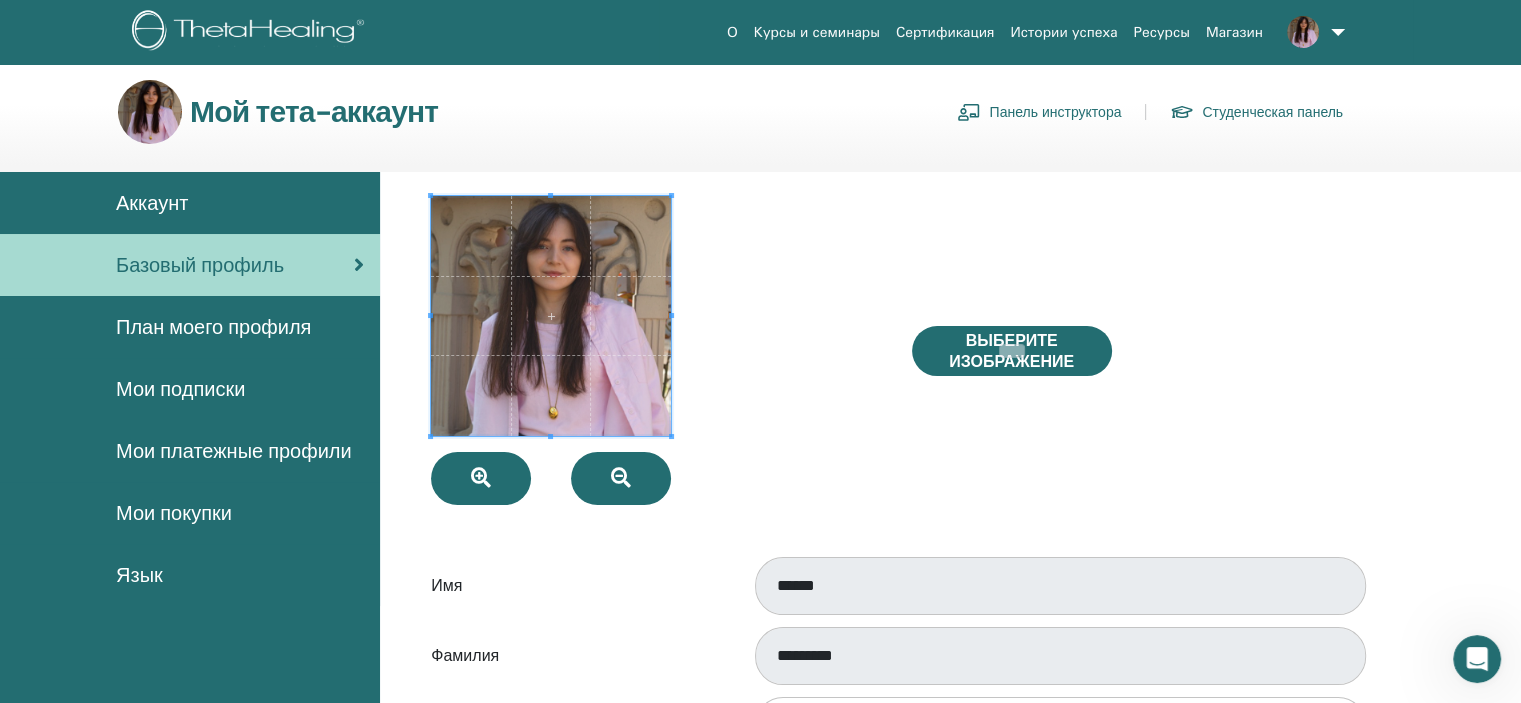 click on "Панель инструктора" at bounding box center [1039, 112] 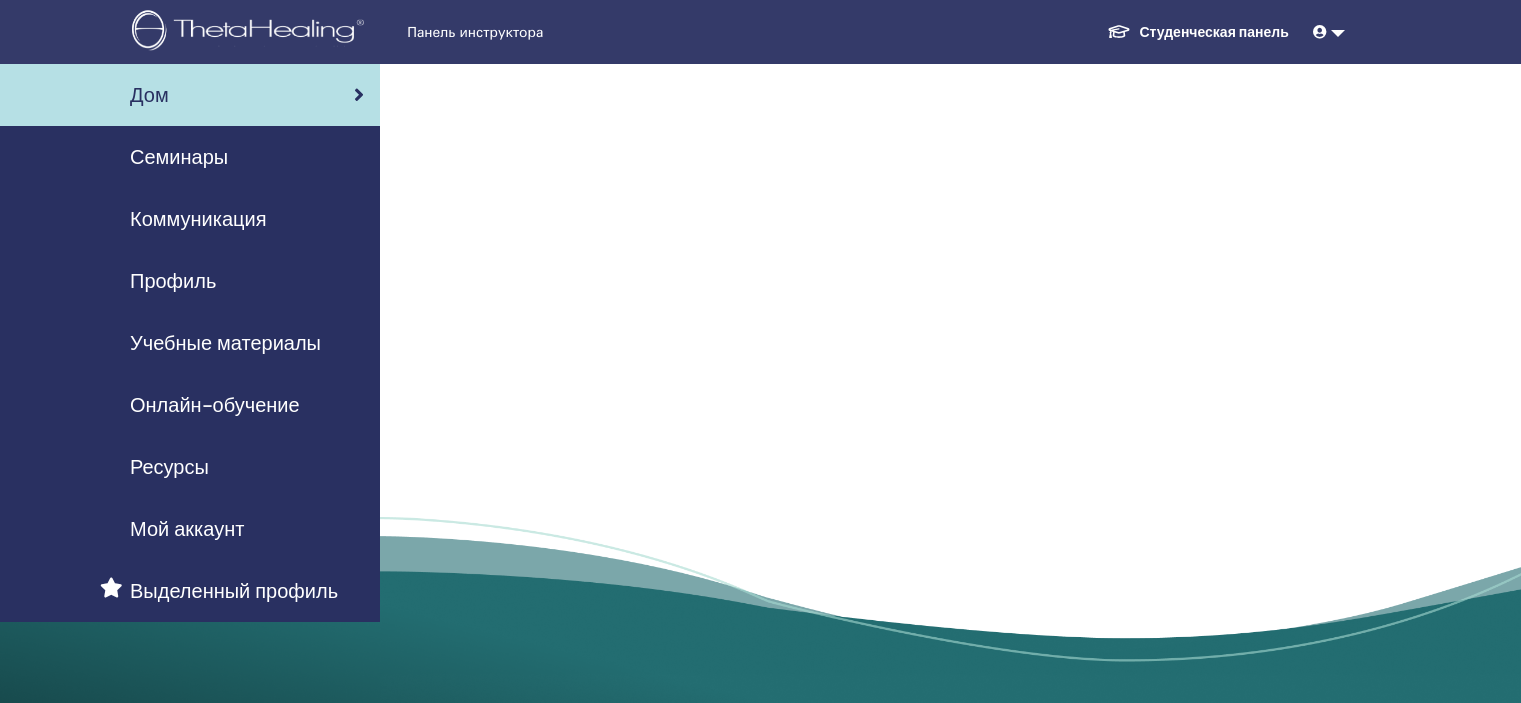 scroll, scrollTop: 0, scrollLeft: 0, axis: both 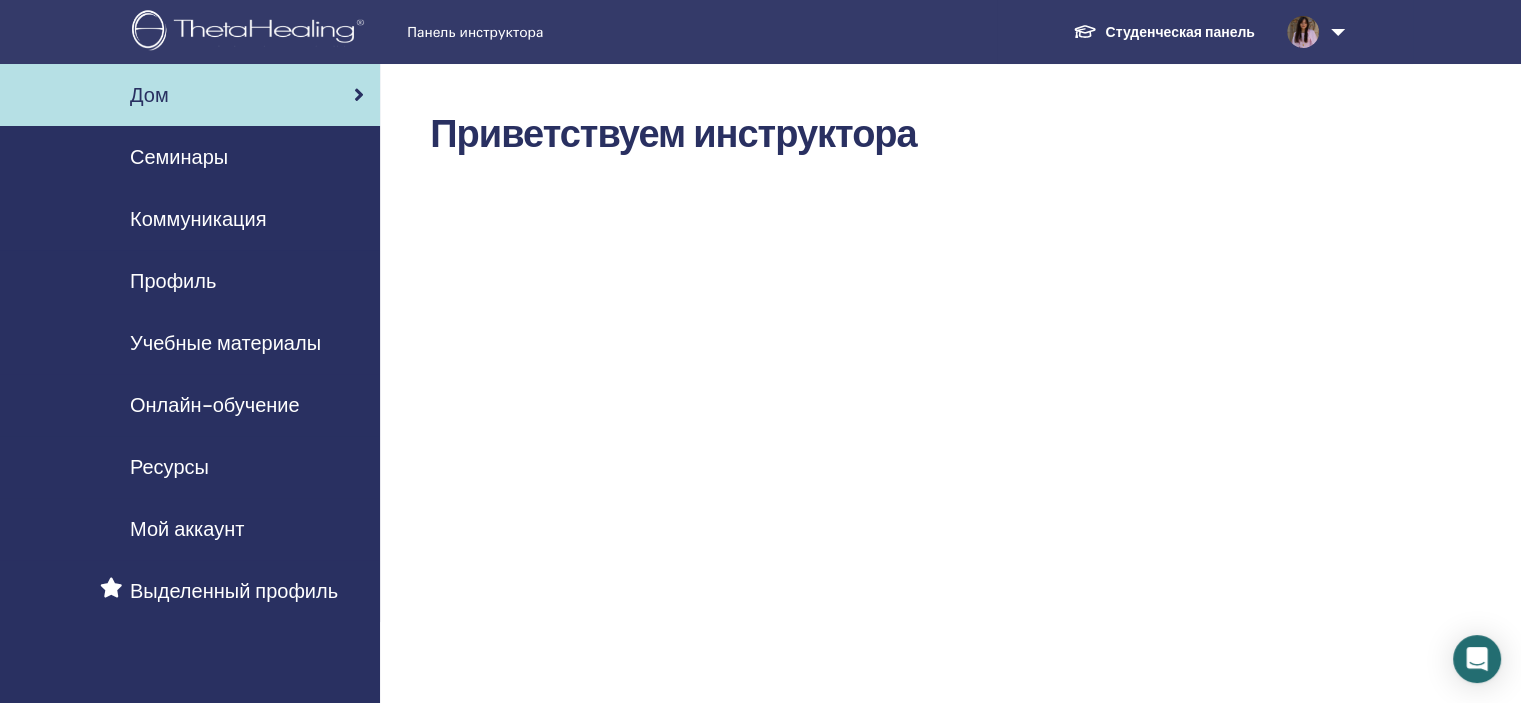 click on "Семинары" at bounding box center [190, 157] 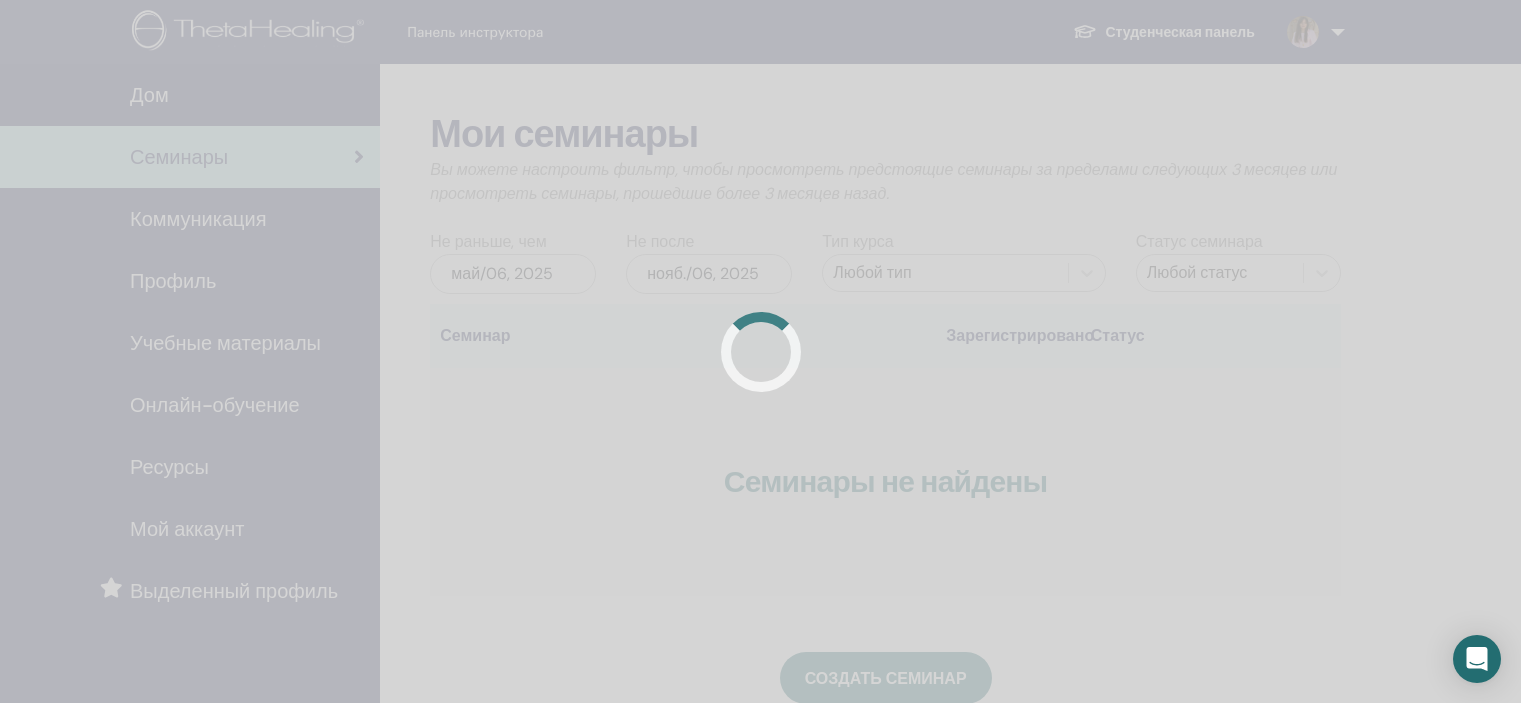 scroll, scrollTop: 0, scrollLeft: 0, axis: both 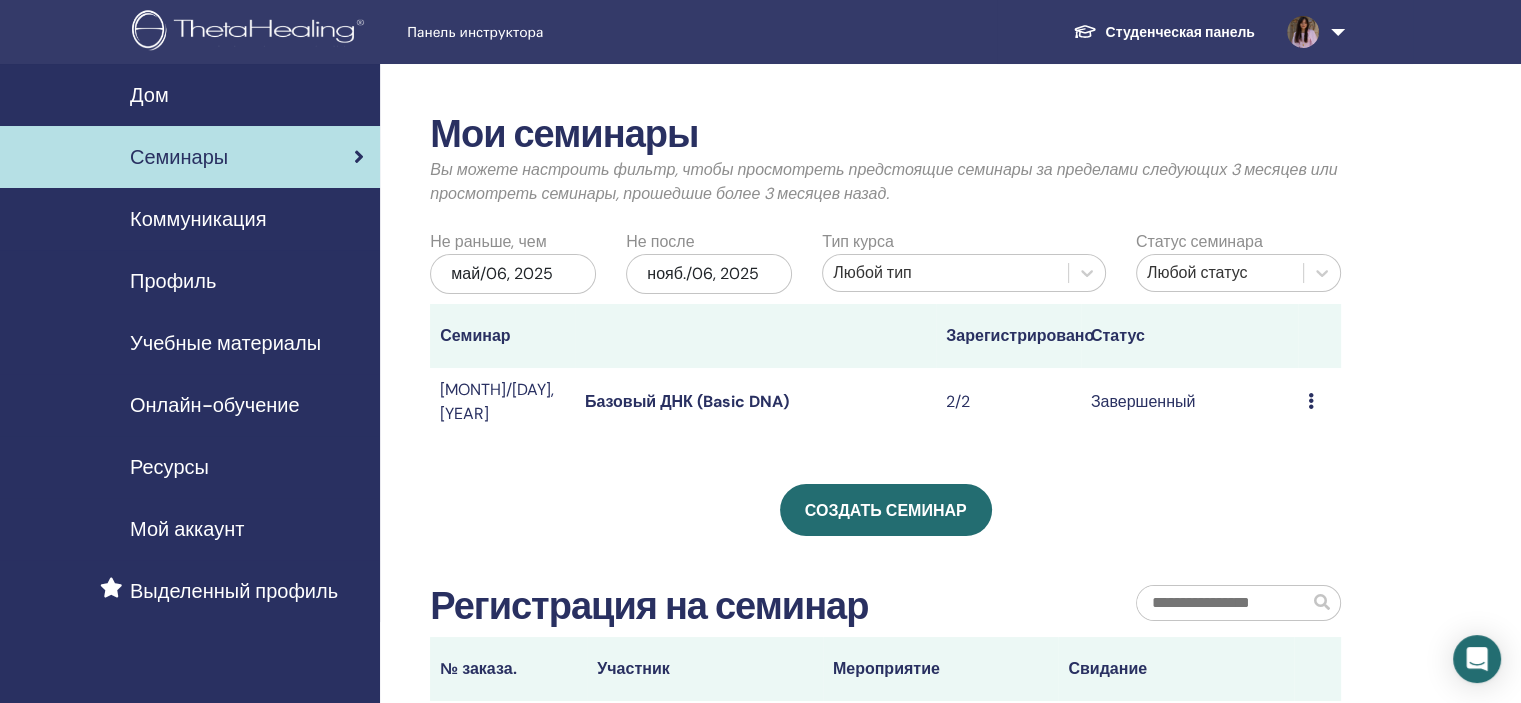 click on "Базовый ДНК (Basic DNA)" at bounding box center (687, 401) 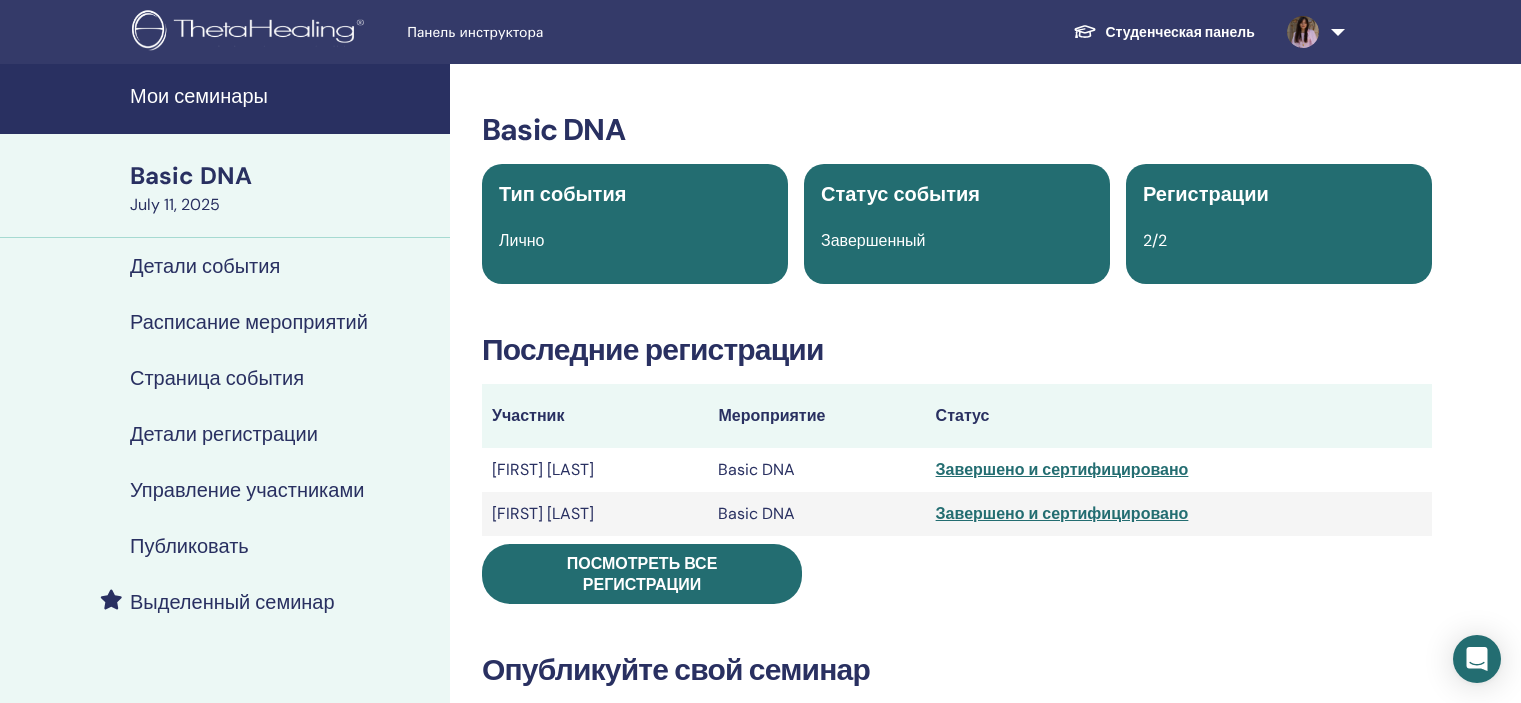 scroll, scrollTop: 0, scrollLeft: 0, axis: both 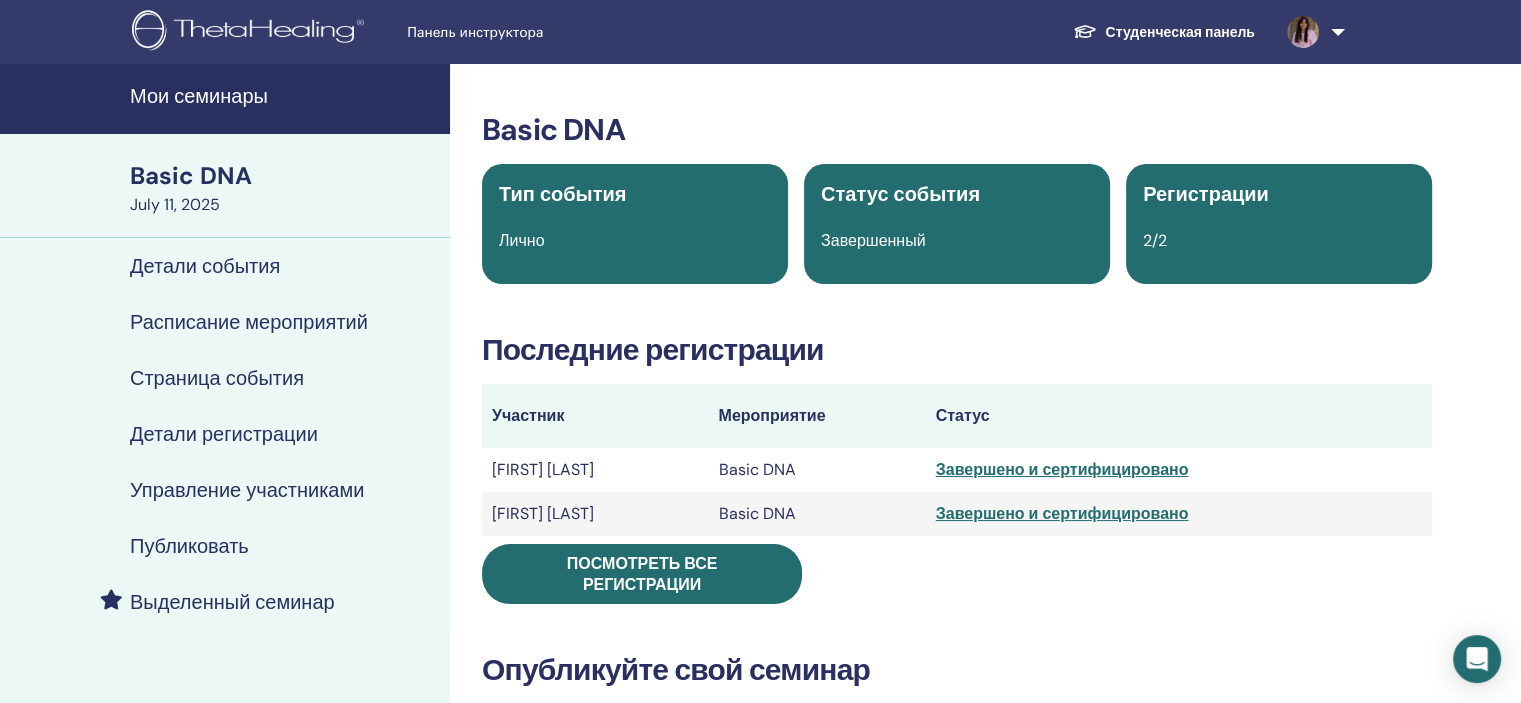 click on "Тип события Лично" at bounding box center [635, 224] 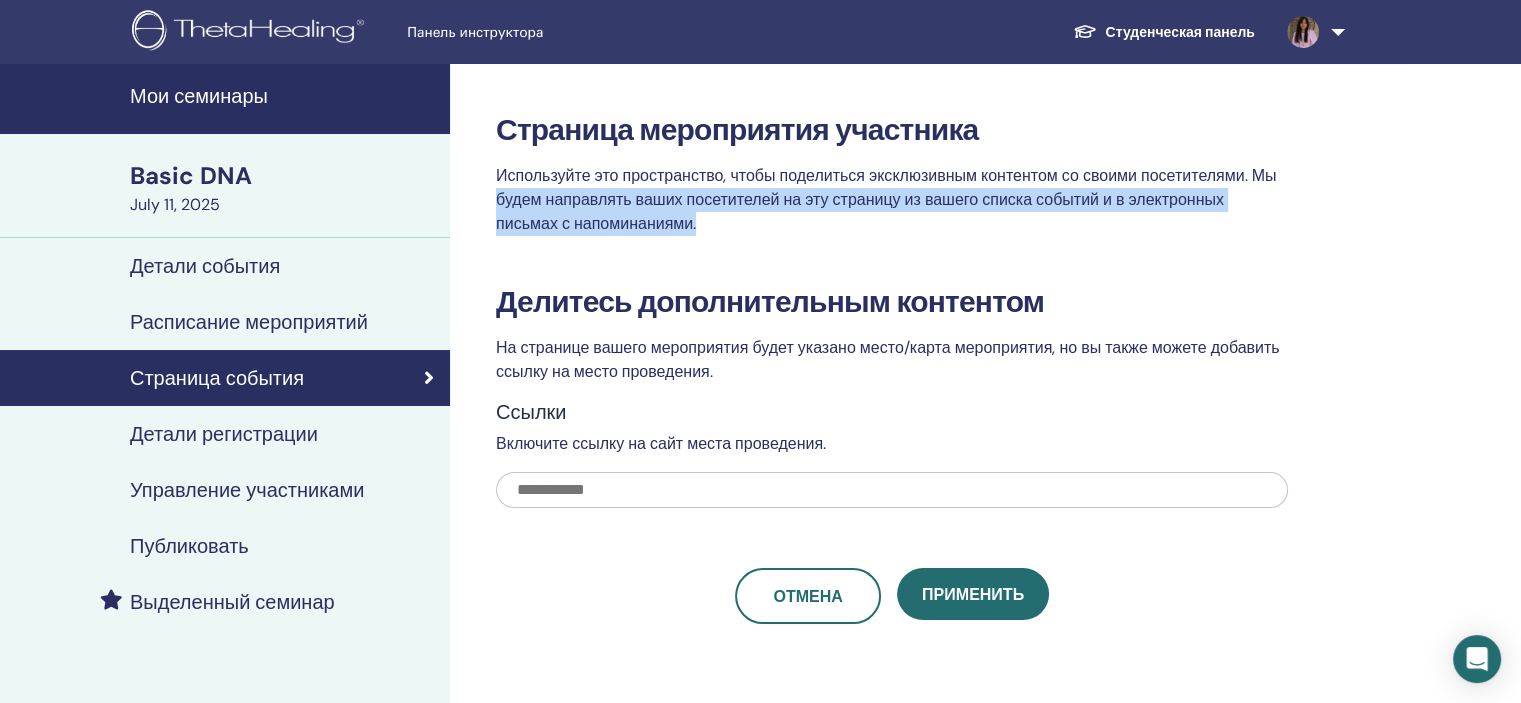 drag, startPoint x: 929, startPoint y: 217, endPoint x: 1478, endPoint y: 163, distance: 551.64935 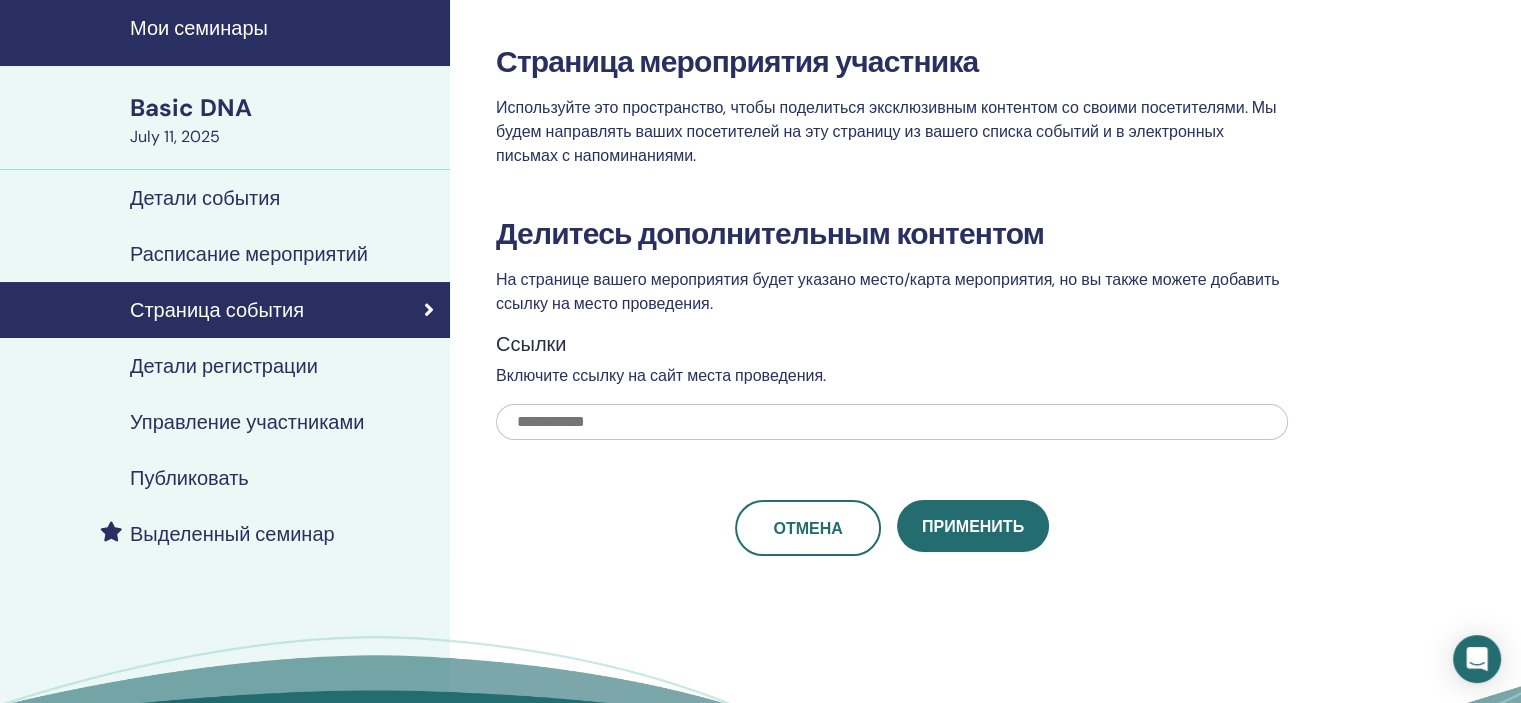 scroll, scrollTop: 0, scrollLeft: 0, axis: both 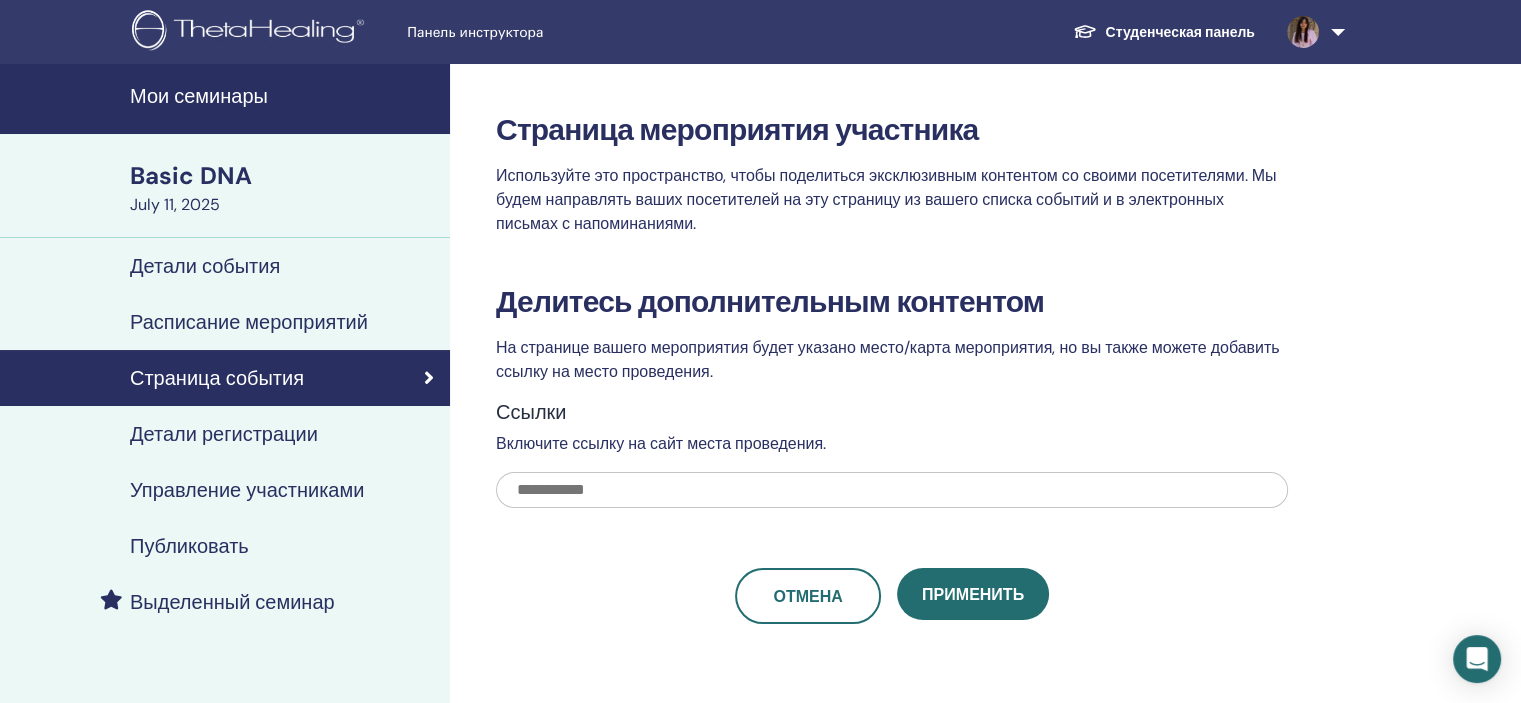 click on "Детали события" at bounding box center (225, 266) 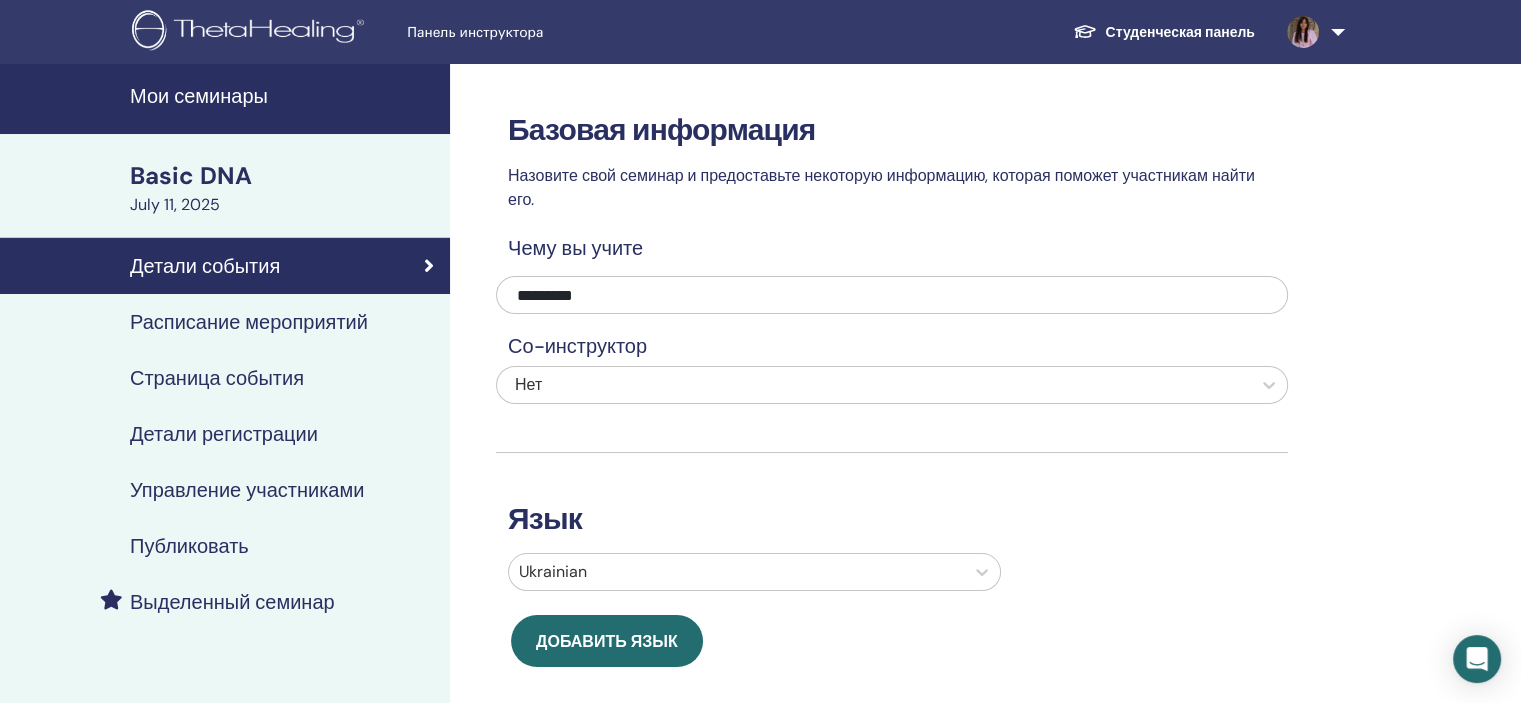 drag, startPoint x: 552, startPoint y: 346, endPoint x: 506, endPoint y: 338, distance: 46.69047 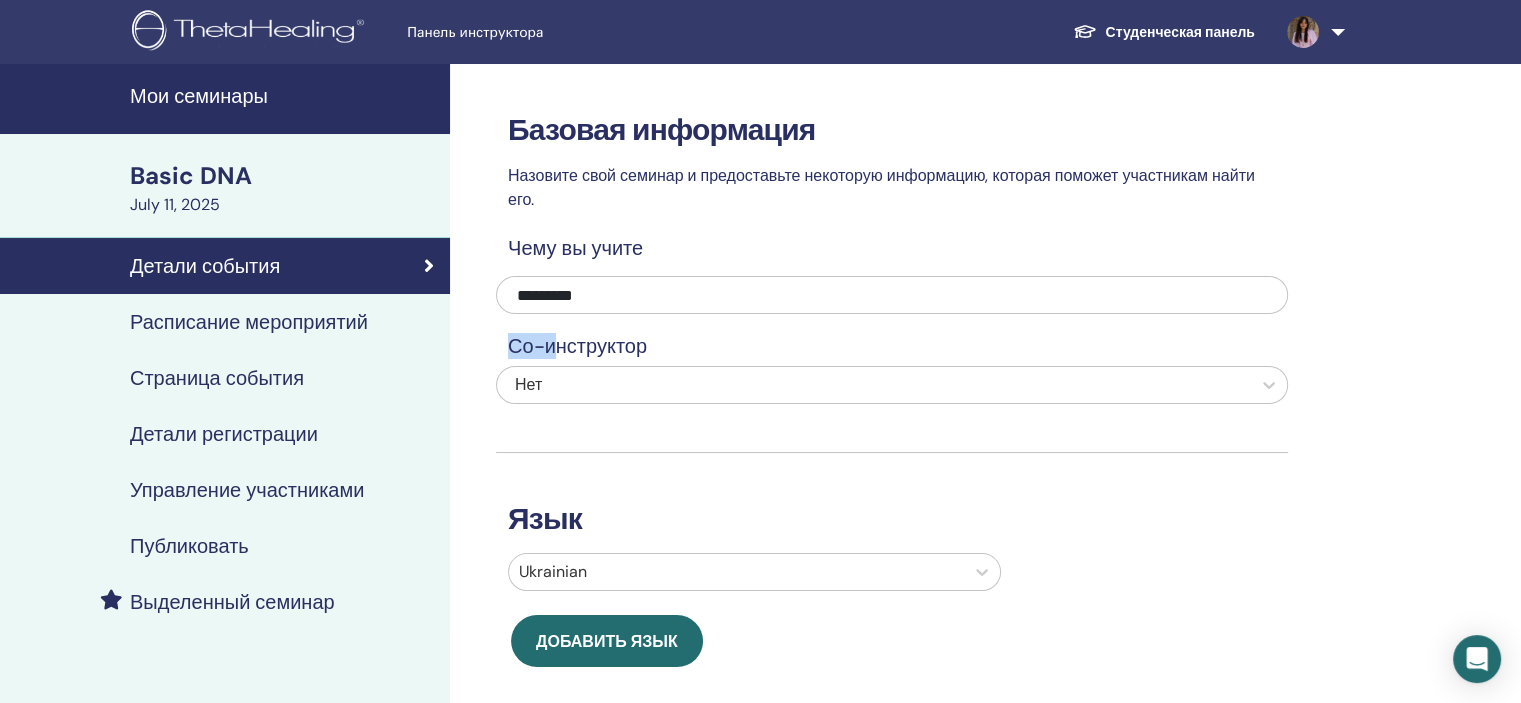 click on "Расписание мероприятий" at bounding box center [249, 322] 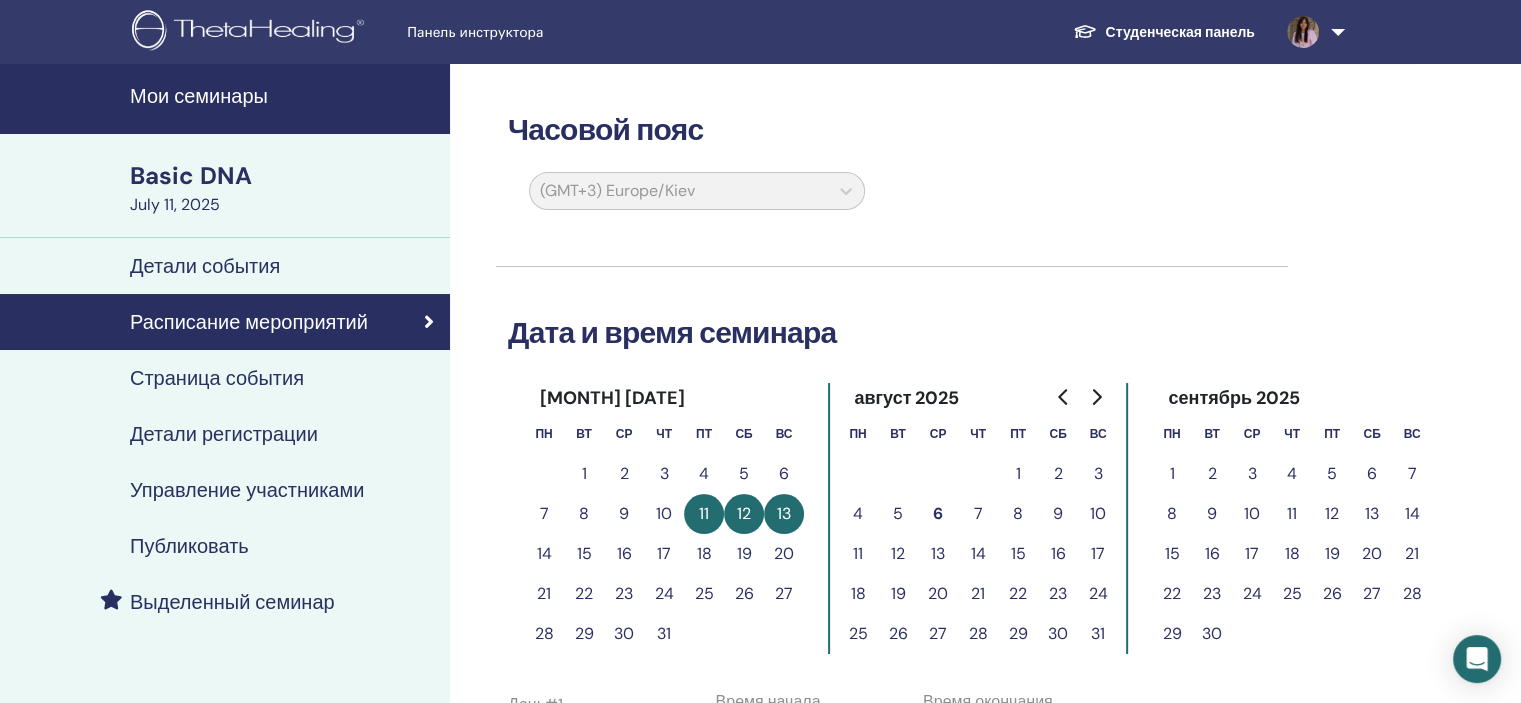 click on "Страница события" at bounding box center [225, 378] 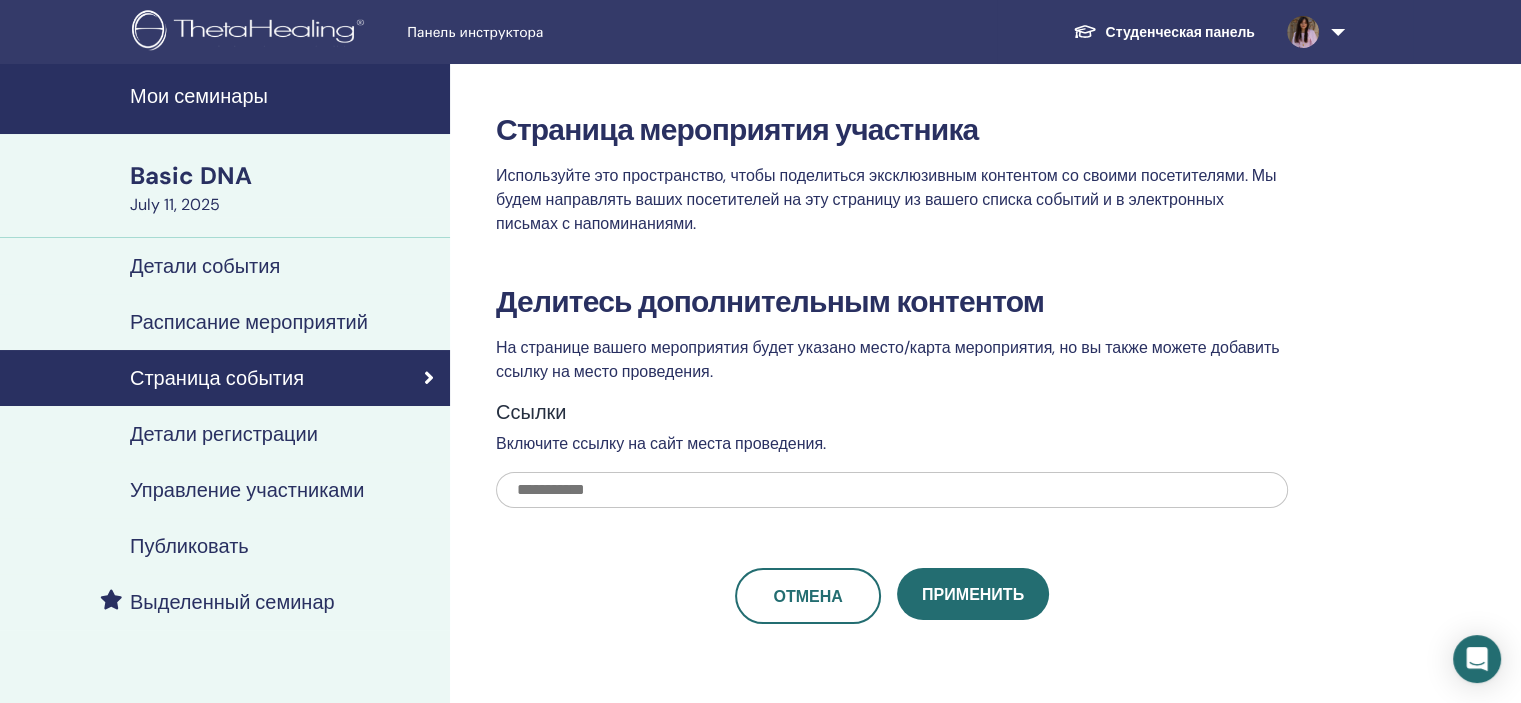click on "Управление участниками" at bounding box center [225, 490] 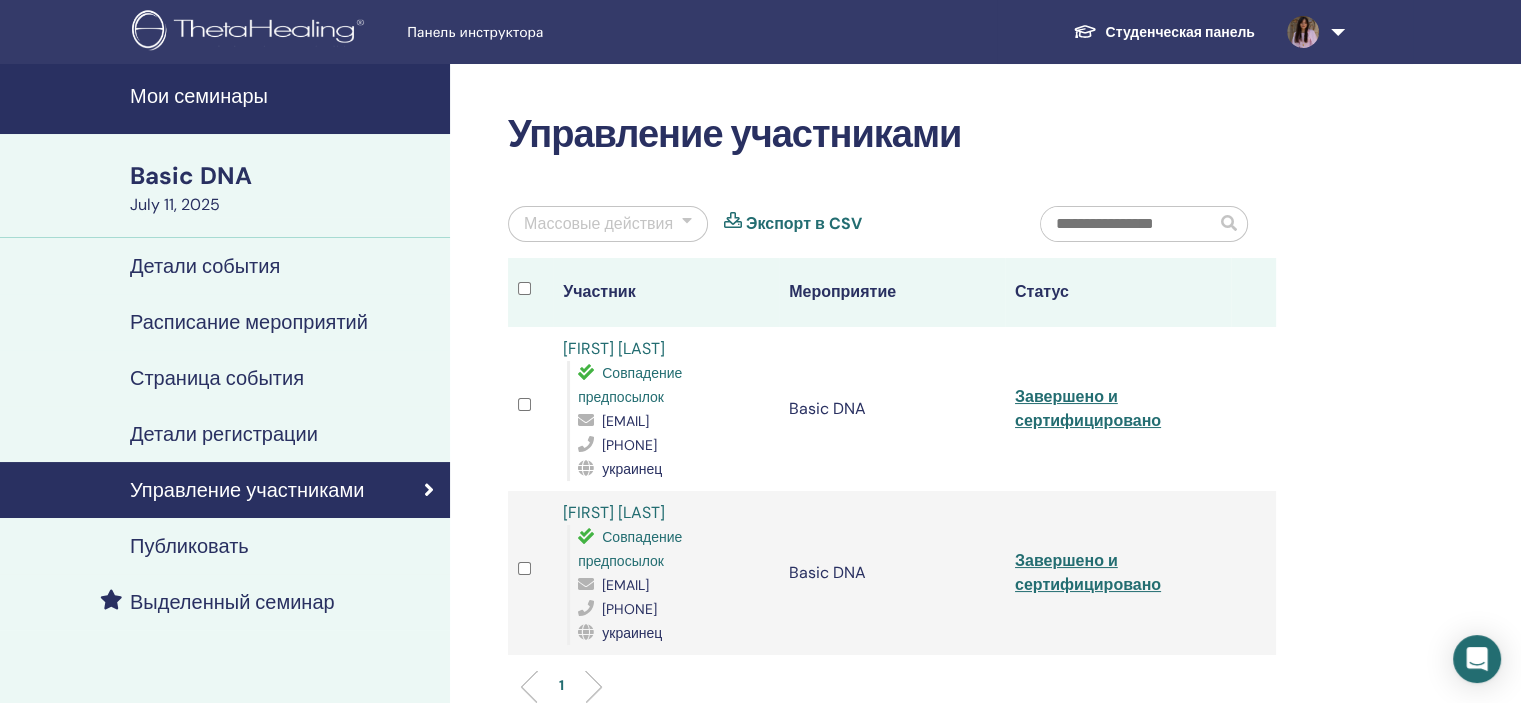 click on "Публиковать" at bounding box center [189, 546] 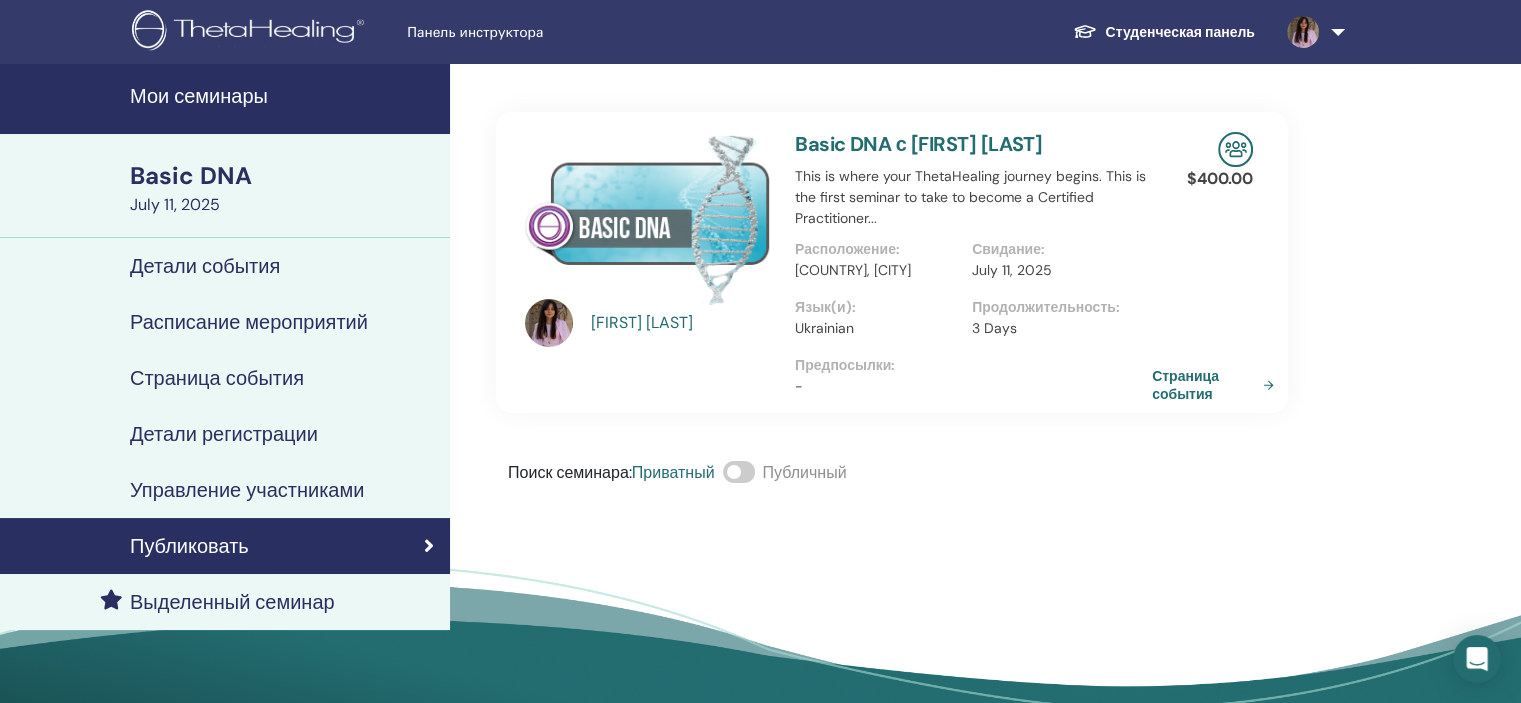 click on "Страница события" at bounding box center (1217, 385) 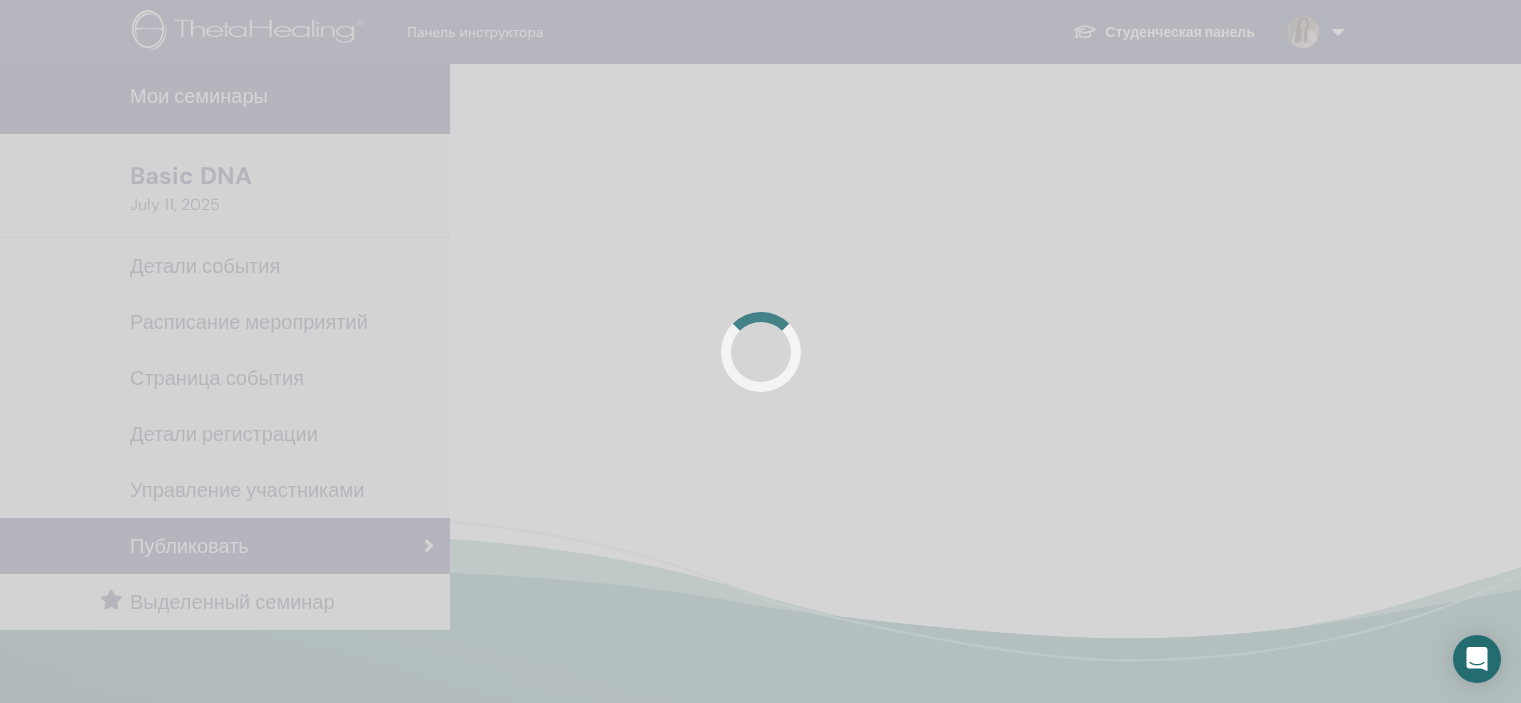 scroll, scrollTop: 0, scrollLeft: 0, axis: both 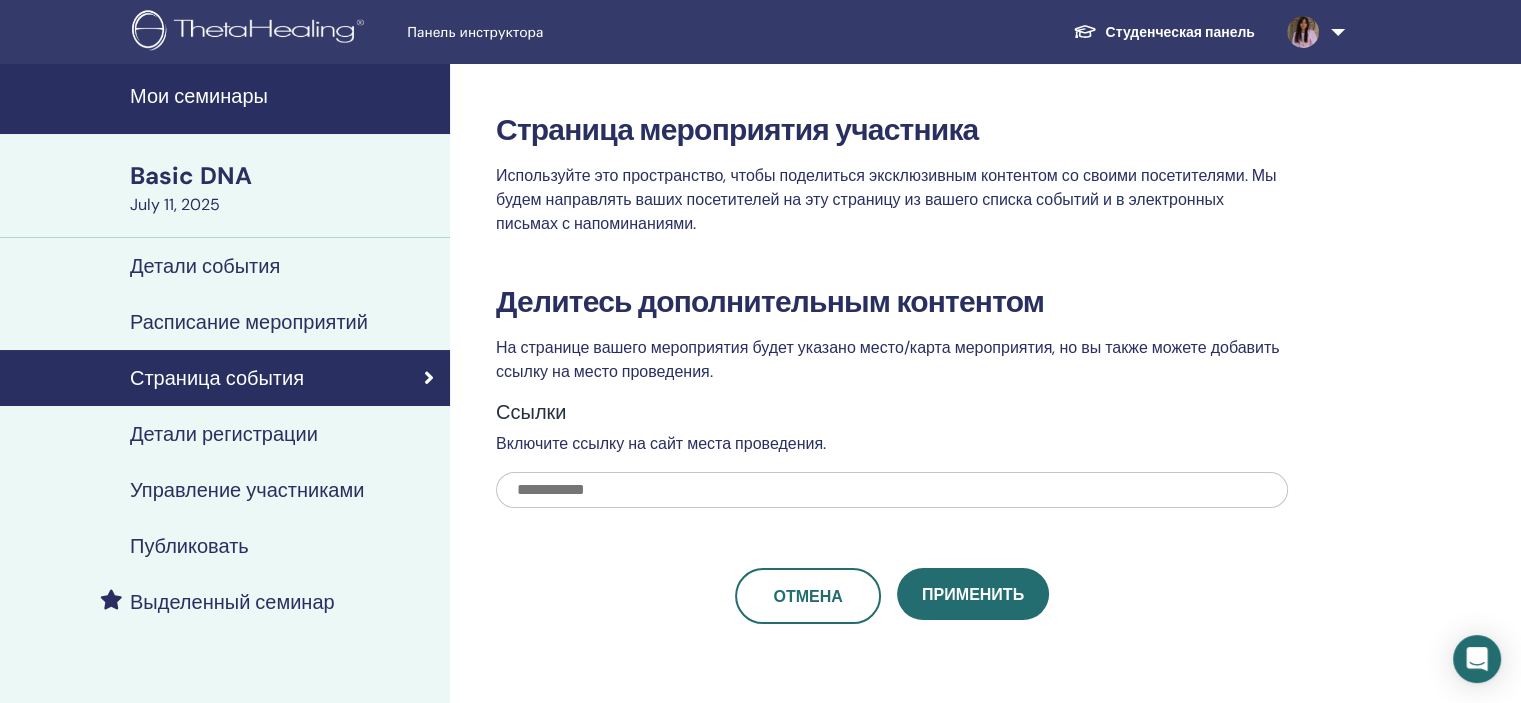 click on "Детали регистрации" at bounding box center [224, 434] 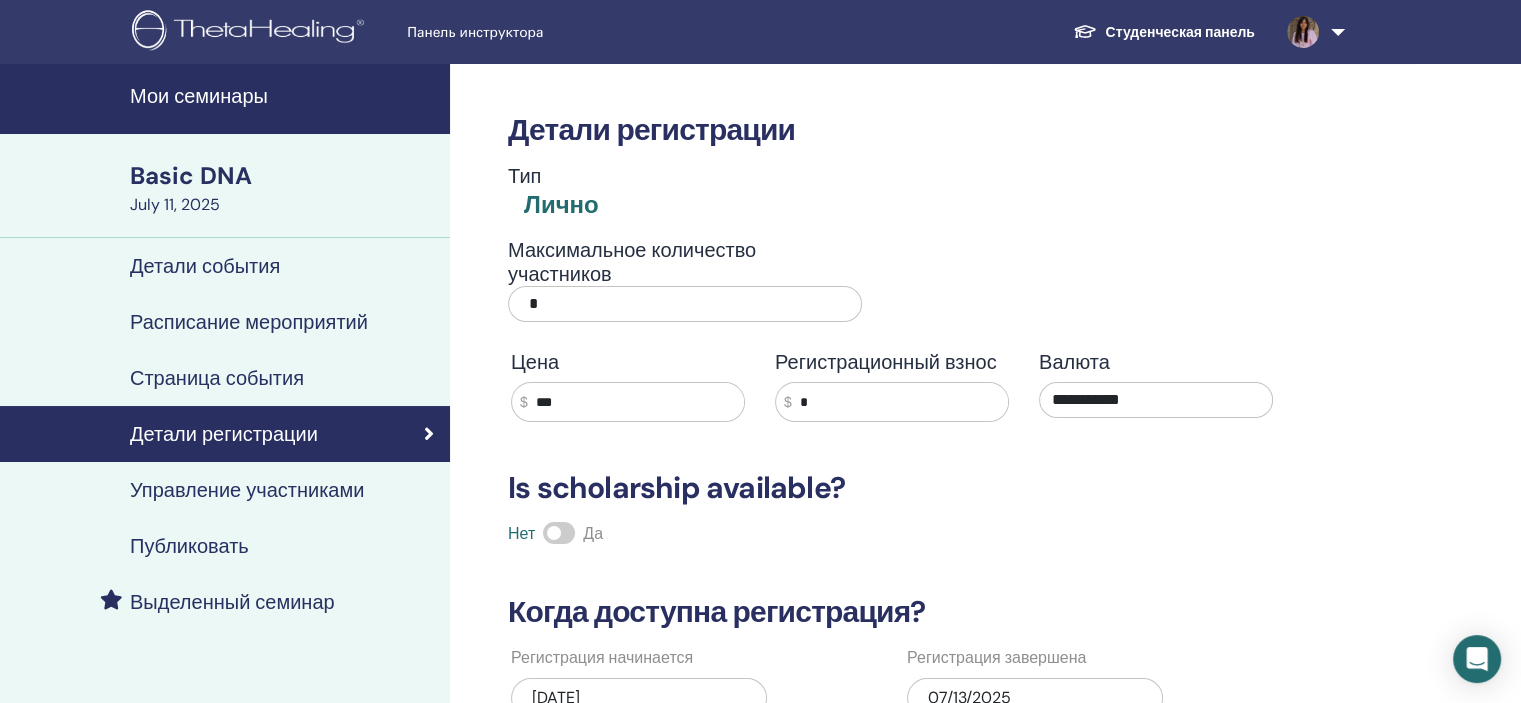 click on "Управление участниками" at bounding box center [247, 490] 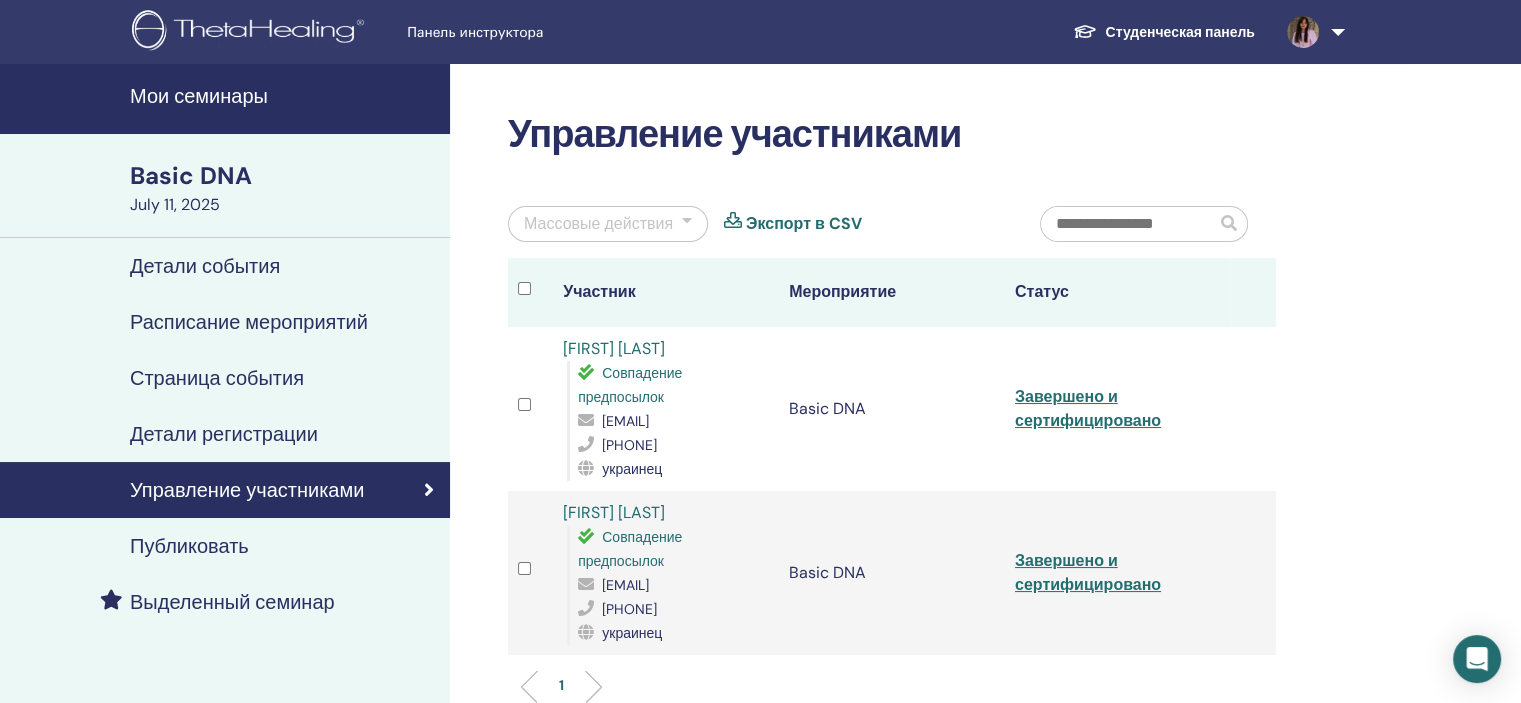 click on "Публиковать" at bounding box center [225, 546] 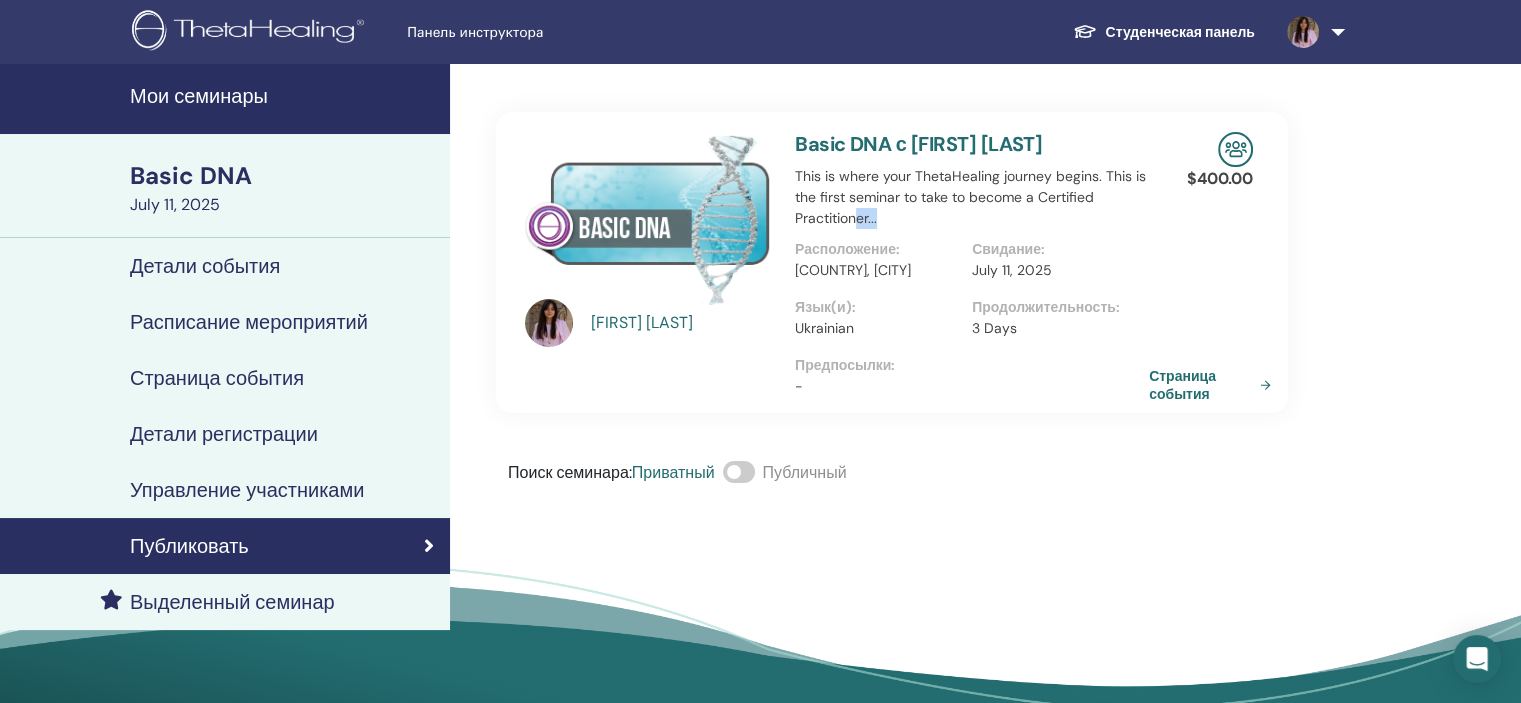 drag, startPoint x: 861, startPoint y: 220, endPoint x: 940, endPoint y: 215, distance: 79.15807 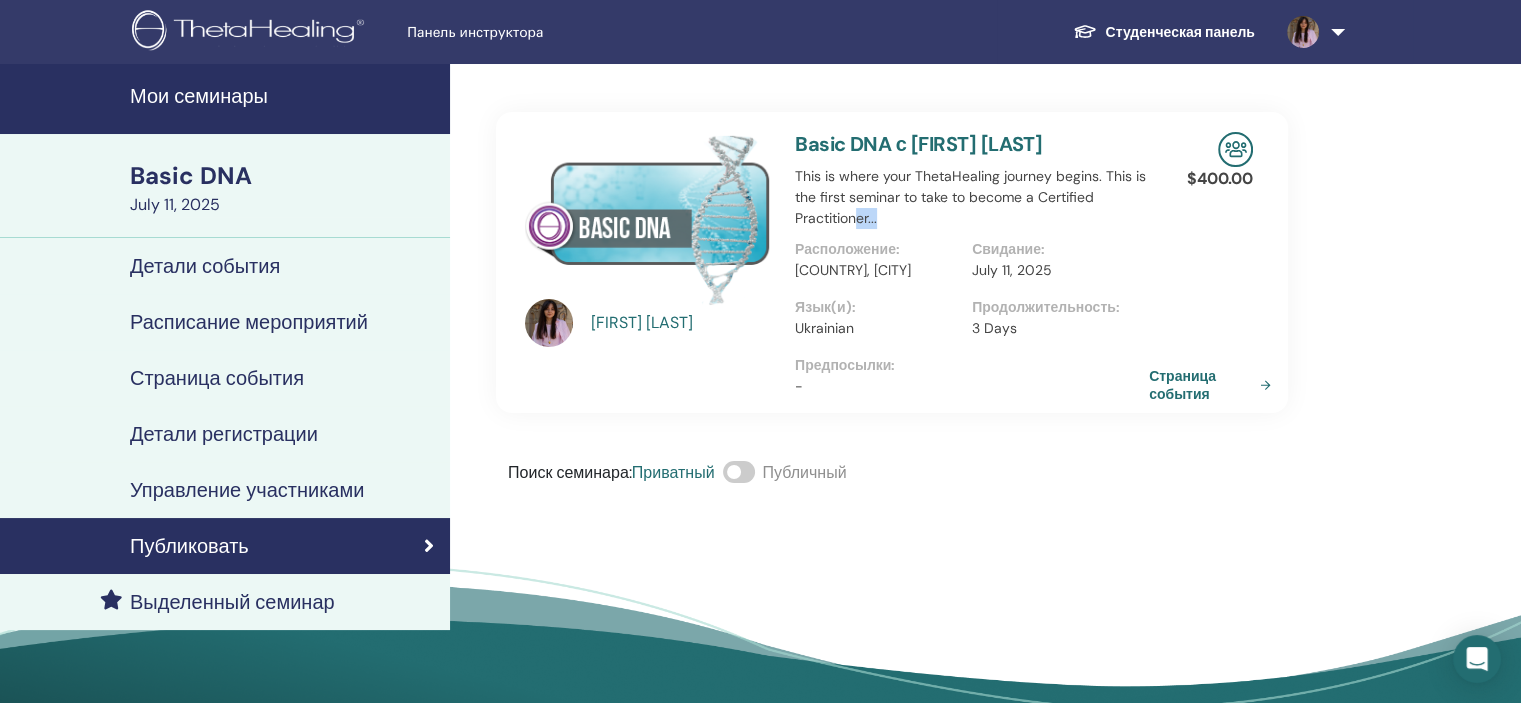 click on "Basic DNA с Liliia Havryliak" at bounding box center [918, 144] 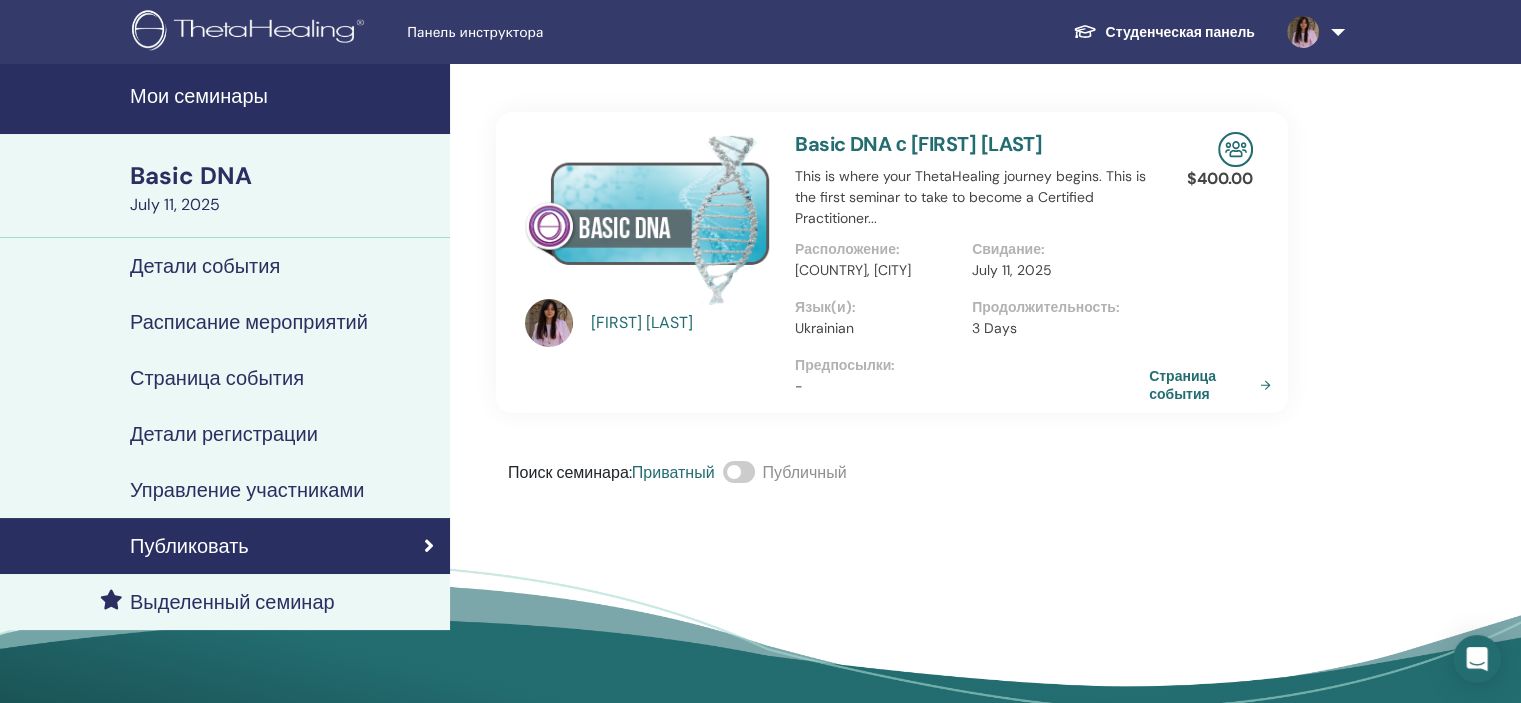 click on "Liliia   Havryliak" at bounding box center (648, 323) 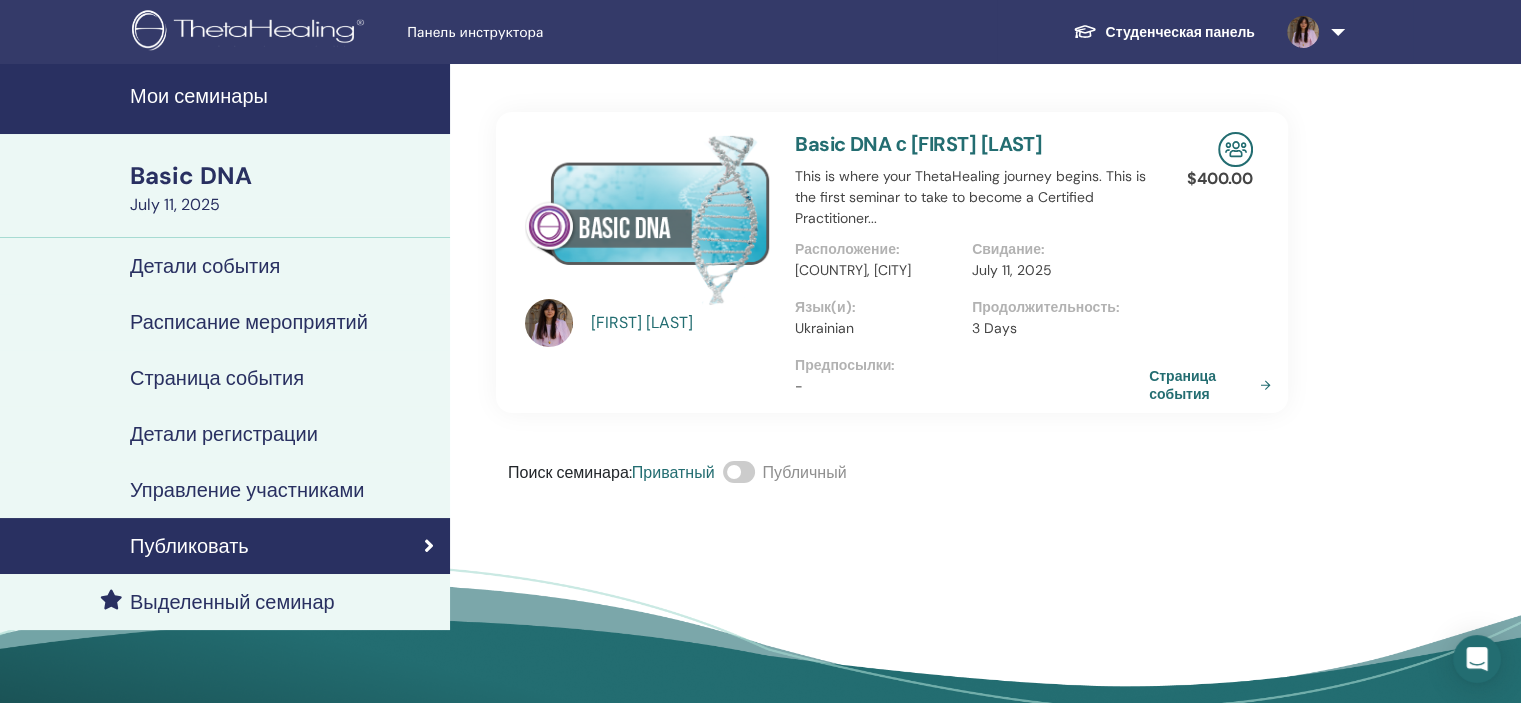 click on "Liliia   Havryliak" at bounding box center (683, 323) 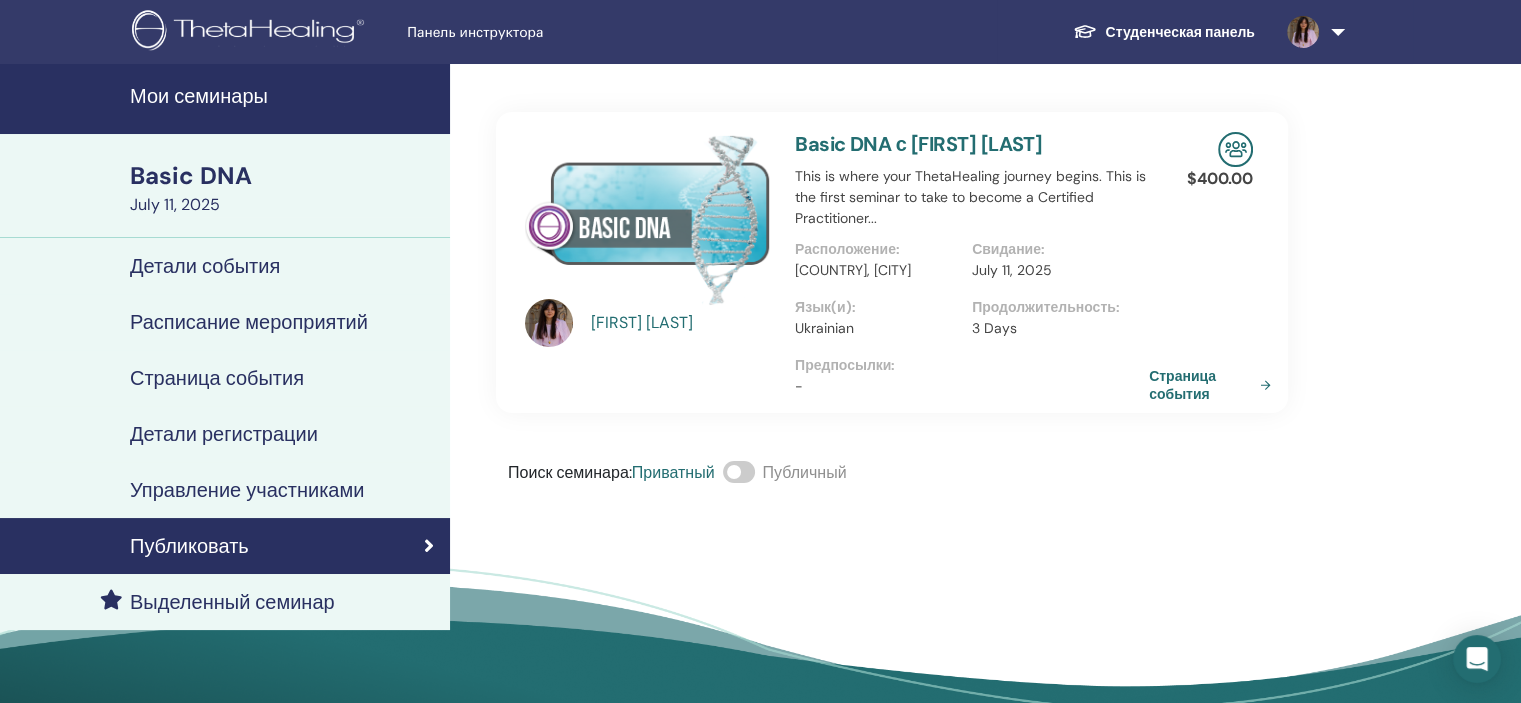 click at bounding box center [549, 323] 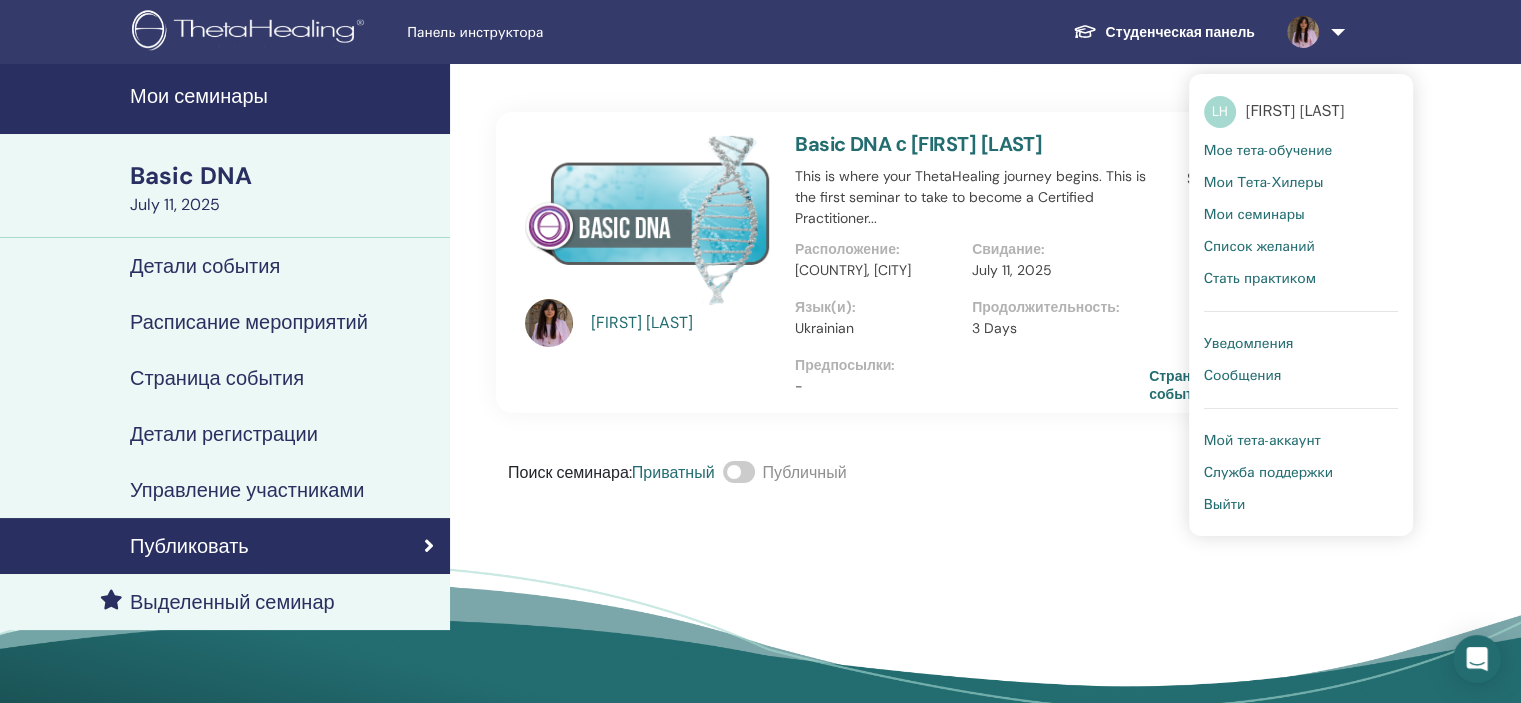 click on "Мои Тета-Хилеры" at bounding box center (1264, 183) 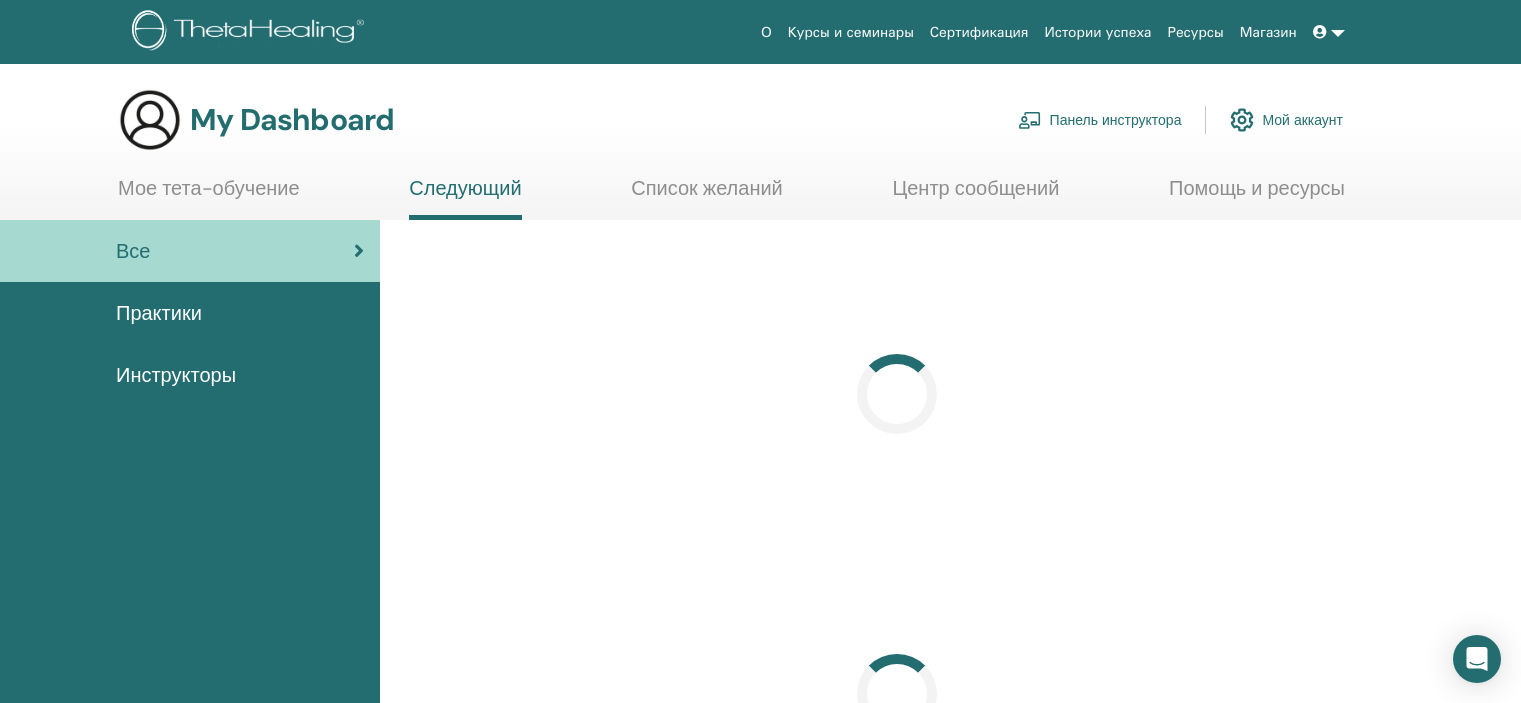 scroll, scrollTop: 0, scrollLeft: 0, axis: both 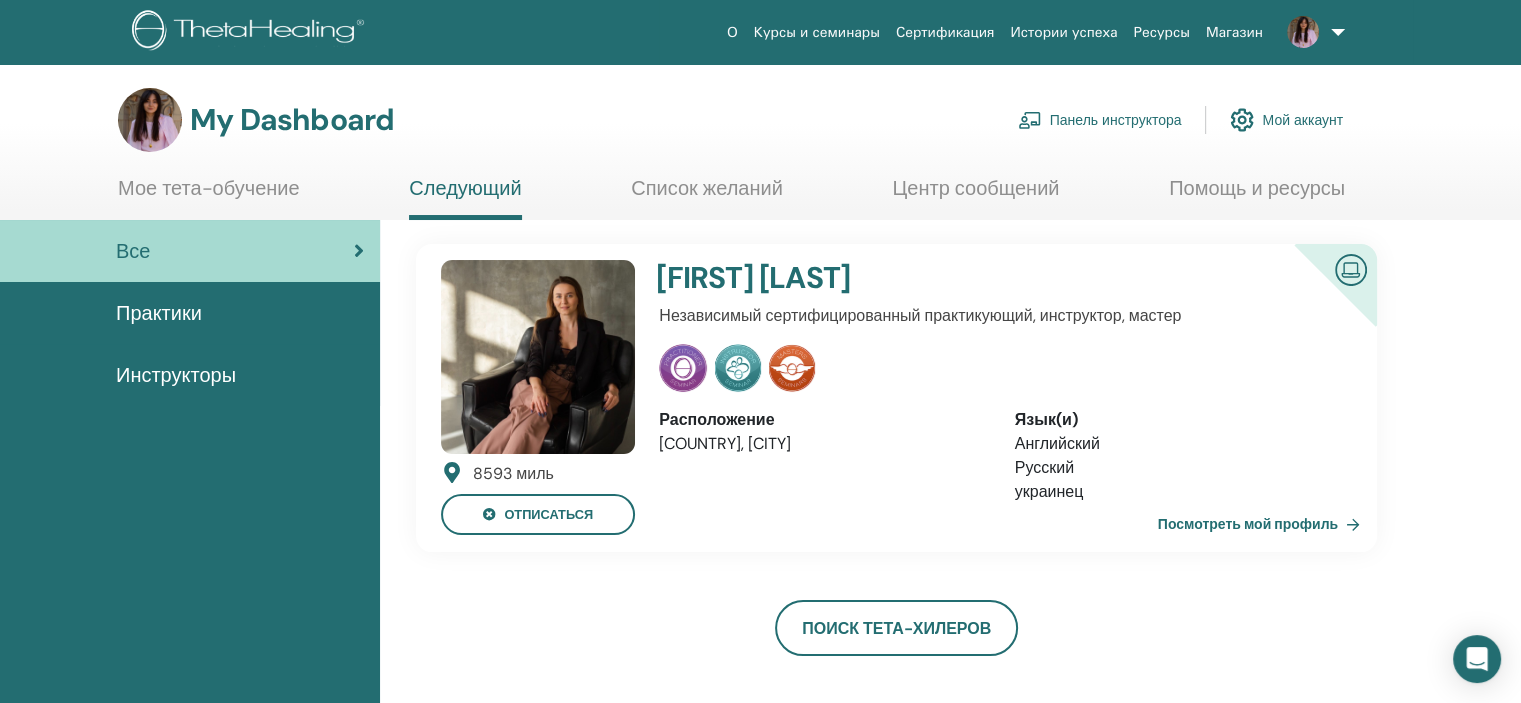 click on "Список желаний" at bounding box center (707, 195) 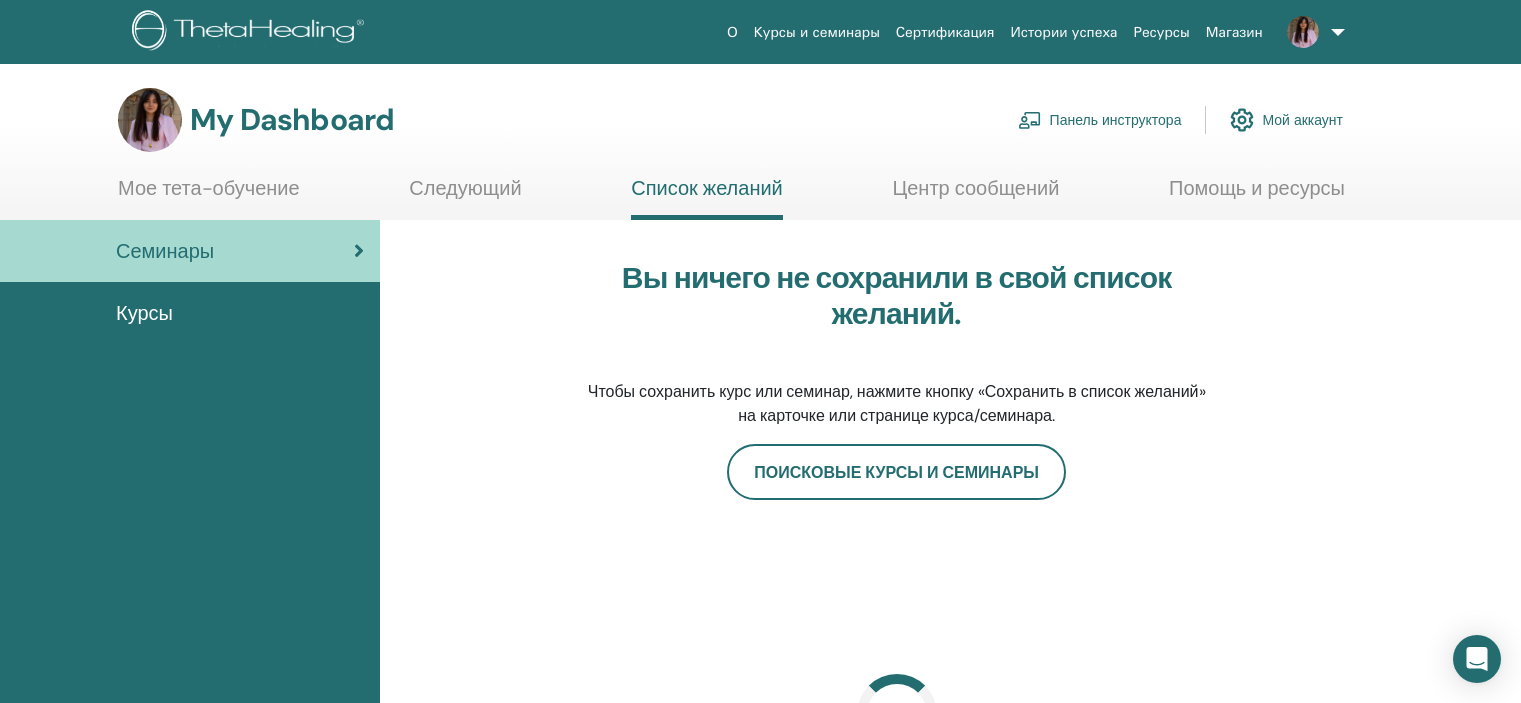 scroll, scrollTop: 0, scrollLeft: 0, axis: both 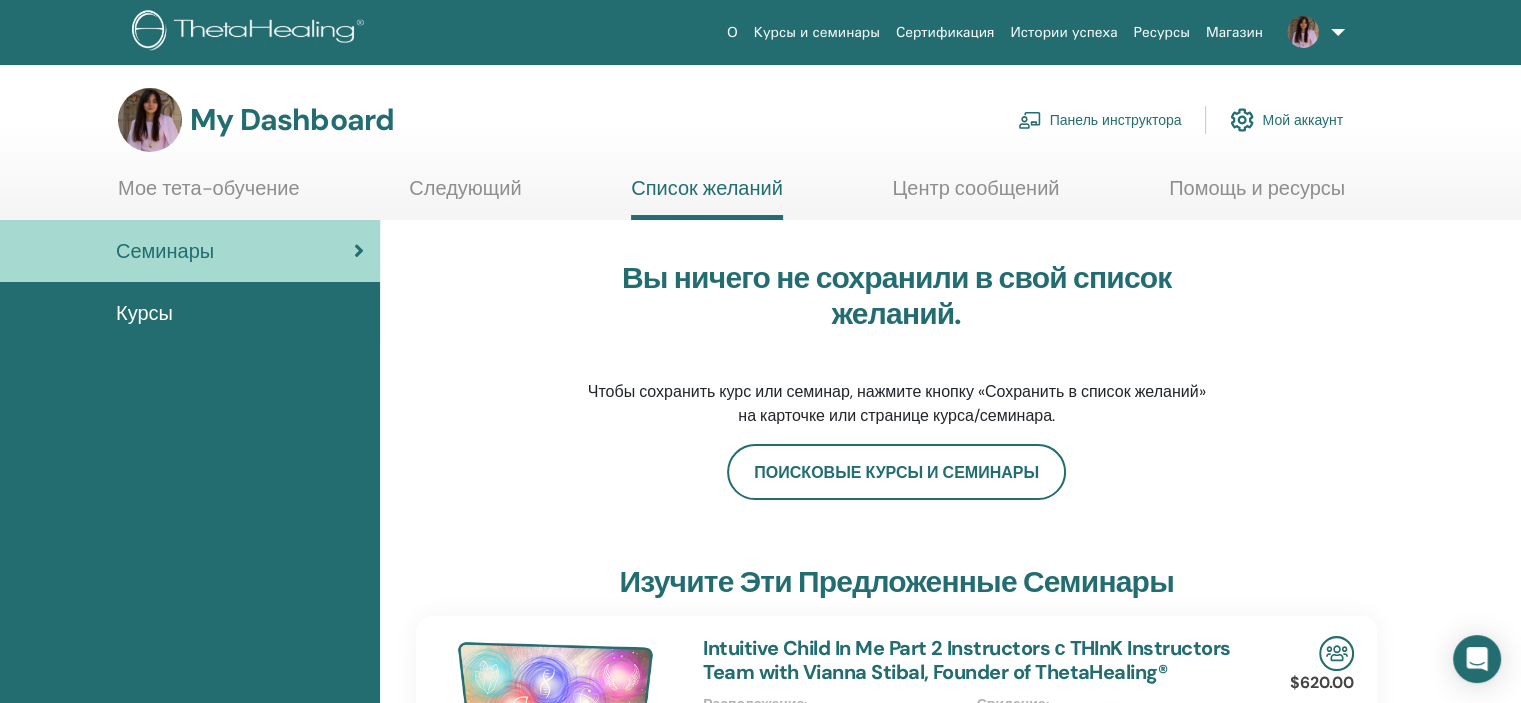 click on "Следующий" at bounding box center [465, 195] 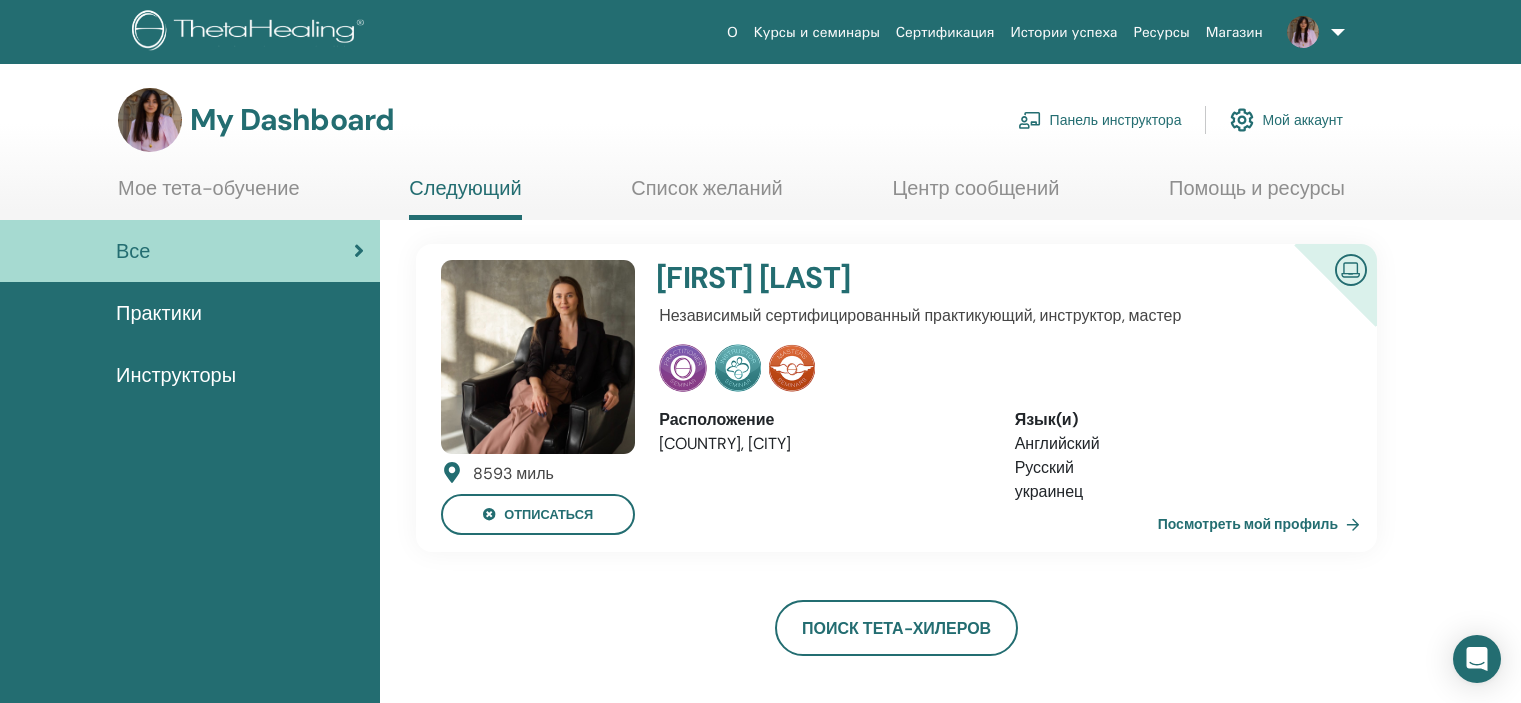 scroll, scrollTop: 0, scrollLeft: 0, axis: both 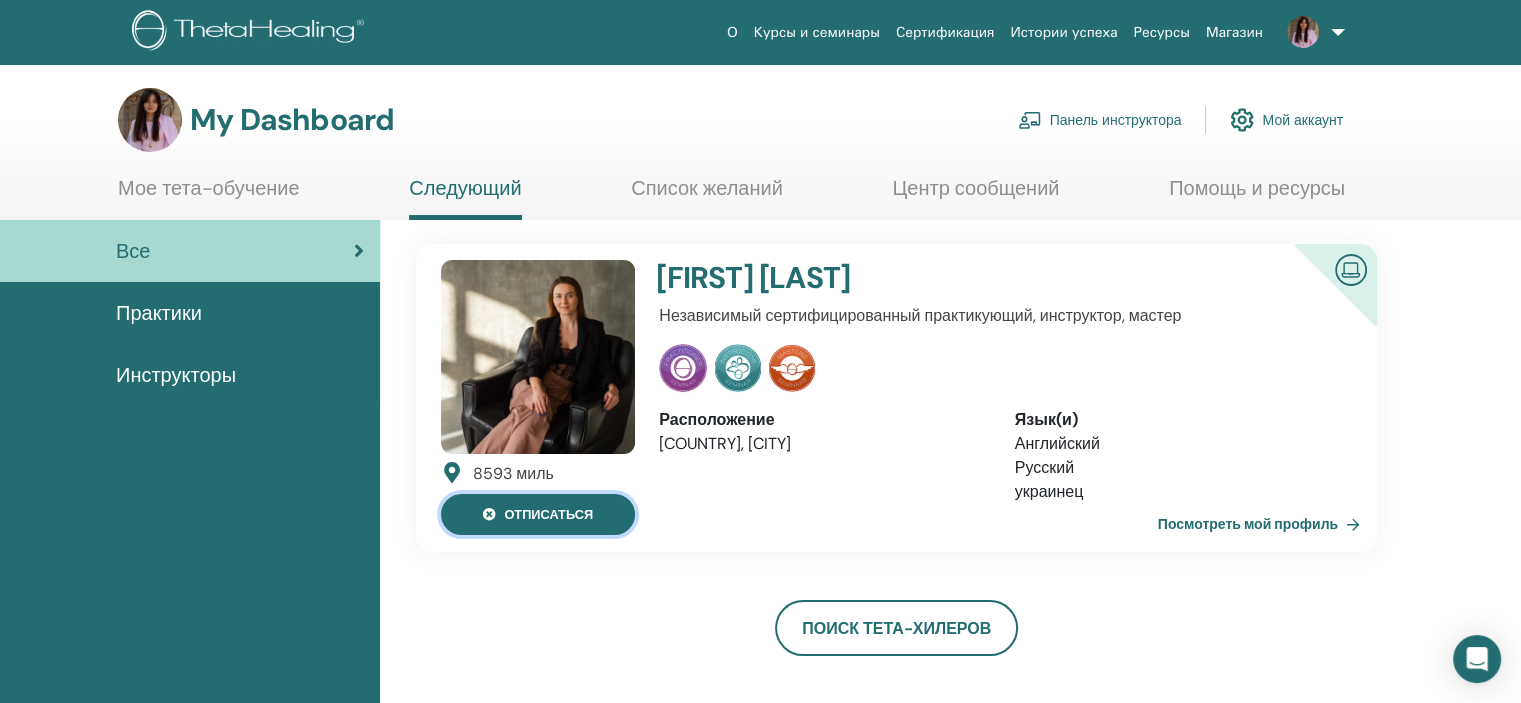 click on "отписаться" at bounding box center (538, 514) 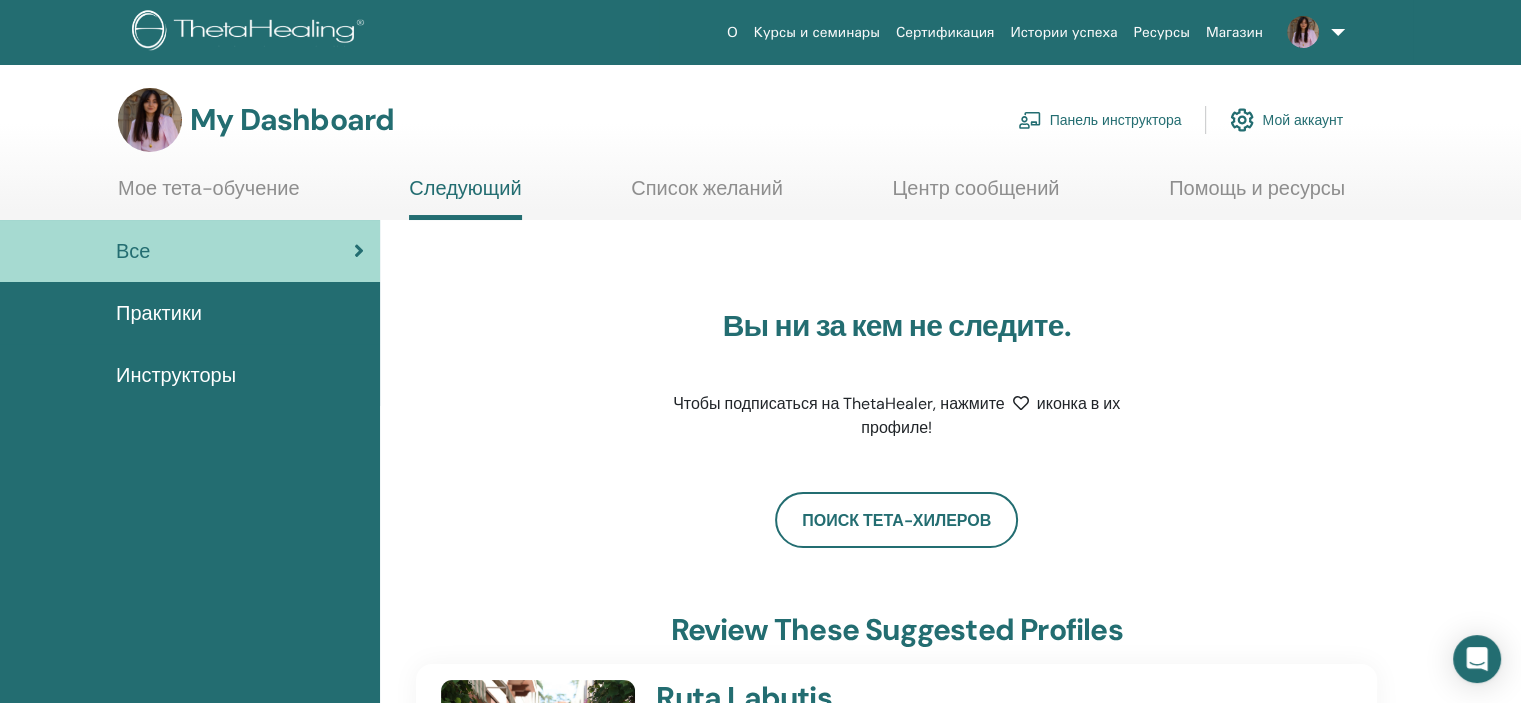 click on "Мое тета-обучение
Следующий
Список желаний
Центр сообщений
Помощь и ресурсы" at bounding box center [731, 198] 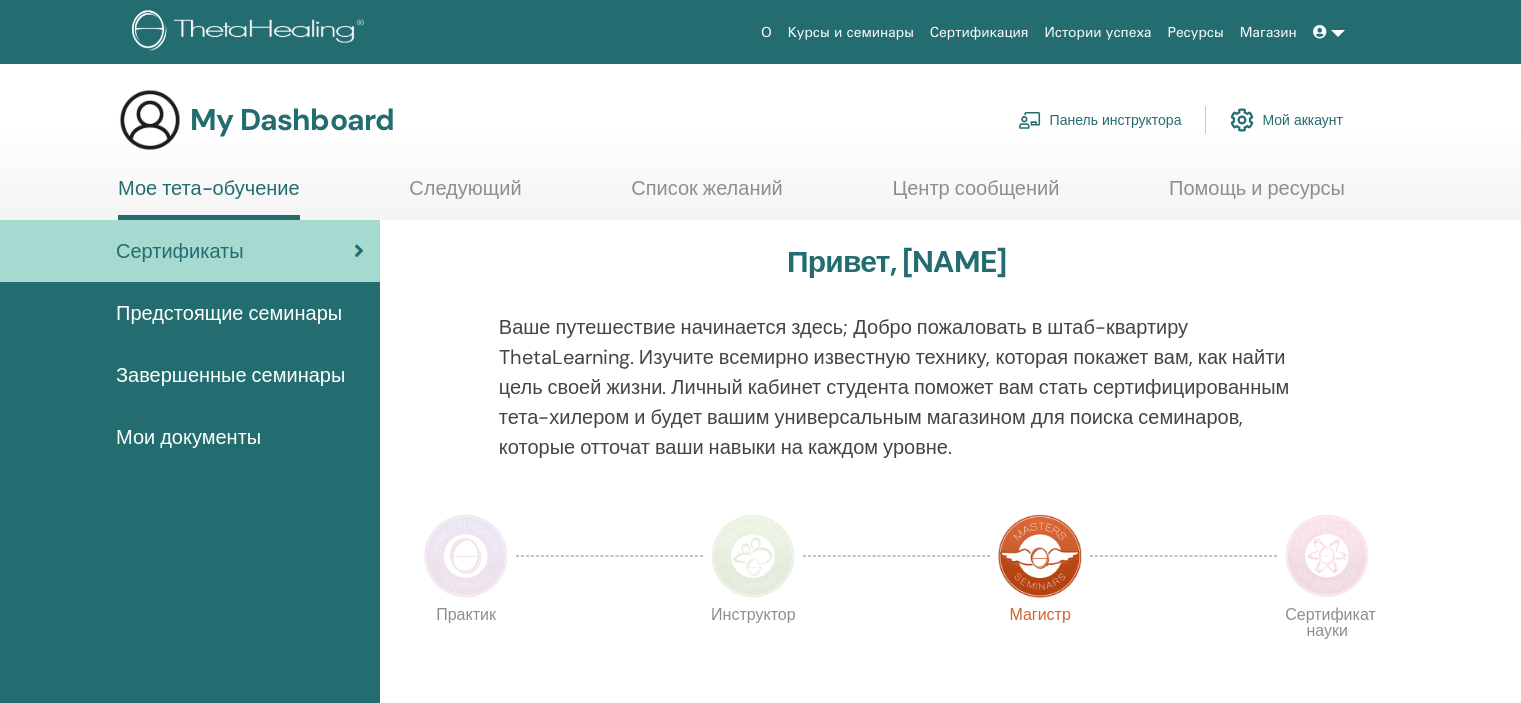 scroll, scrollTop: 0, scrollLeft: 0, axis: both 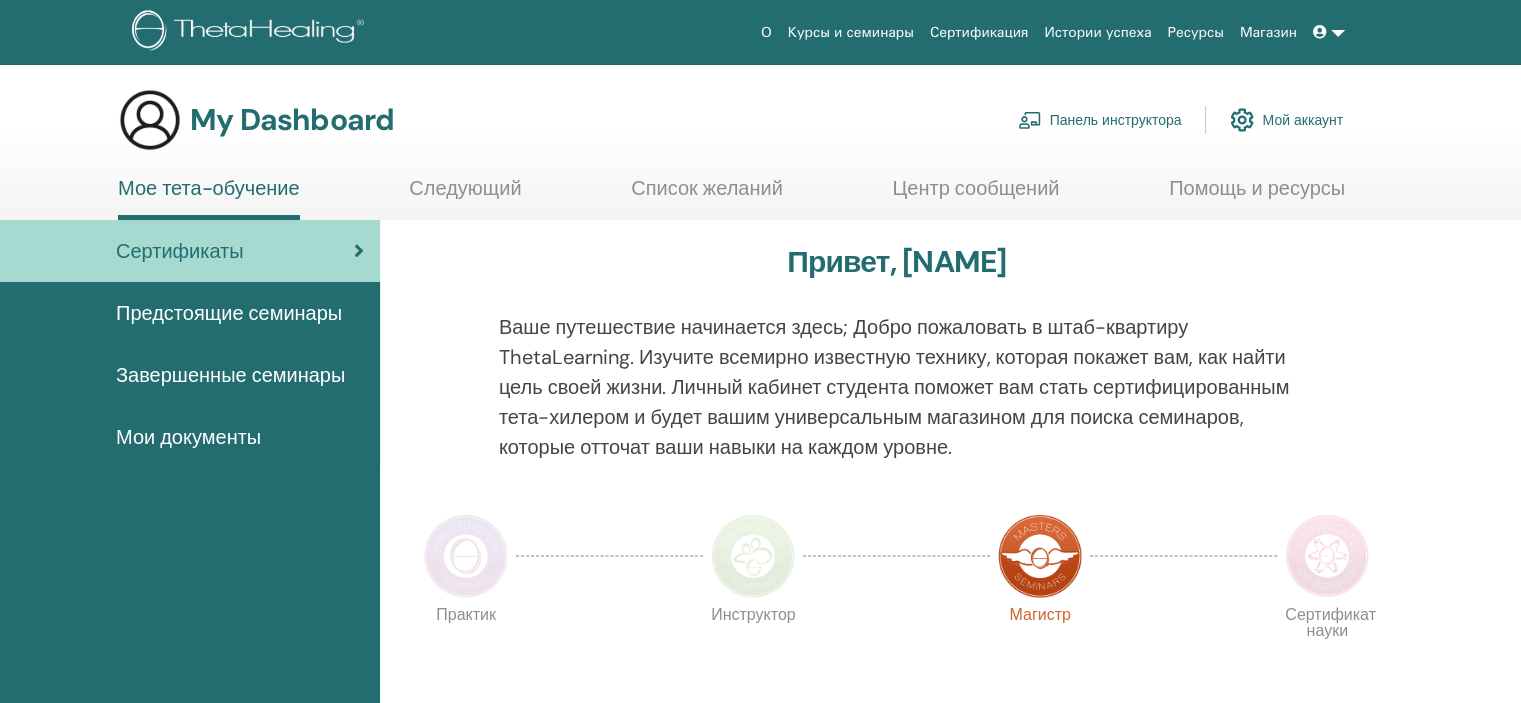 click on "Центр сообщений" at bounding box center [975, 195] 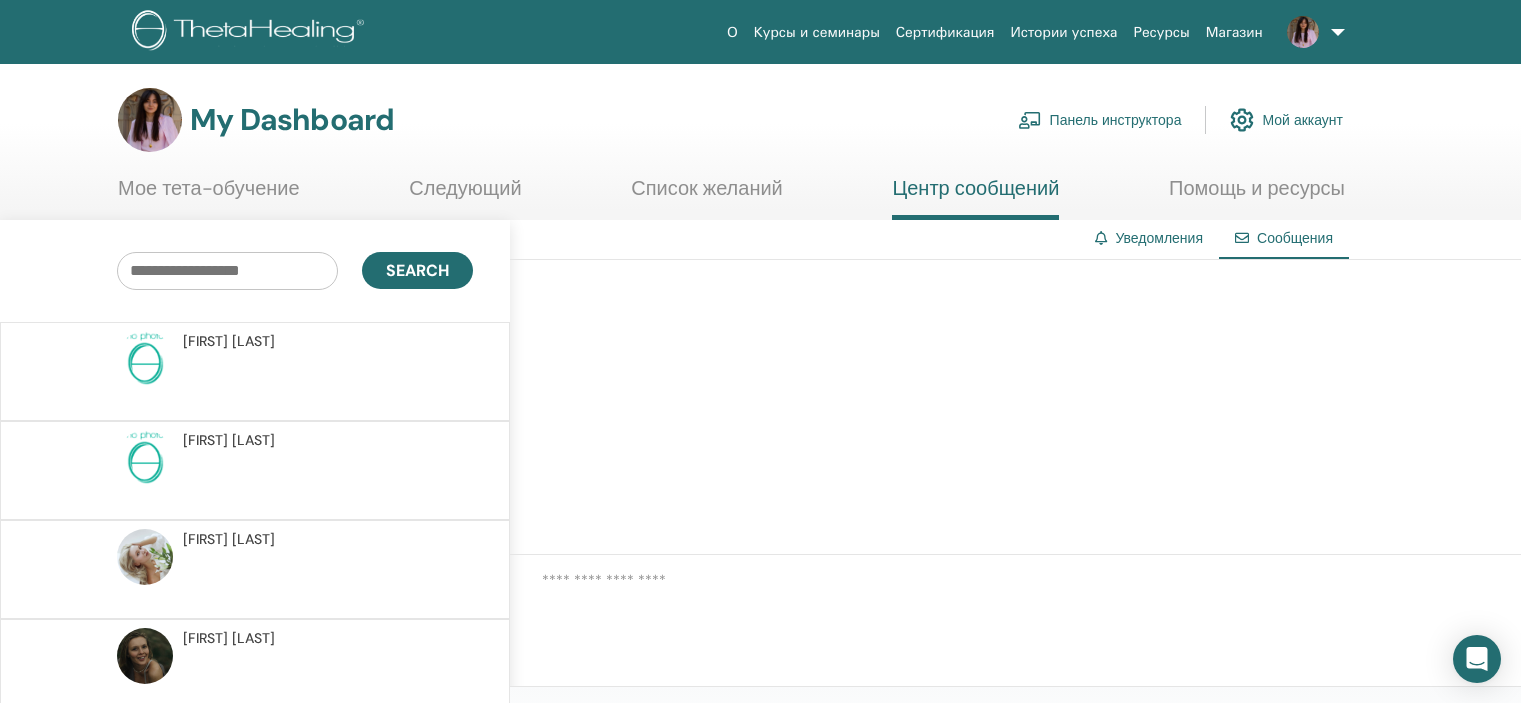 scroll, scrollTop: 0, scrollLeft: 0, axis: both 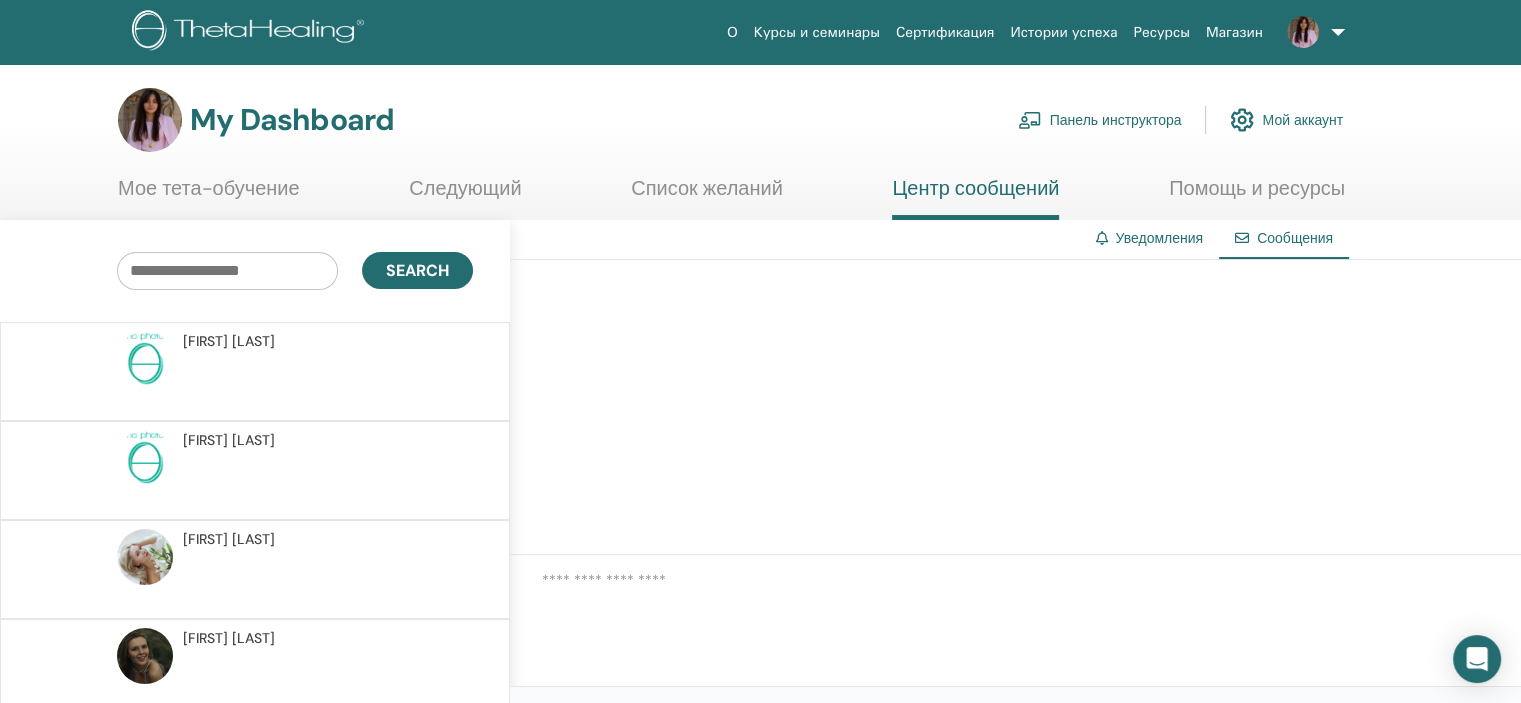 click on "Мое тета-обучение" at bounding box center (209, 195) 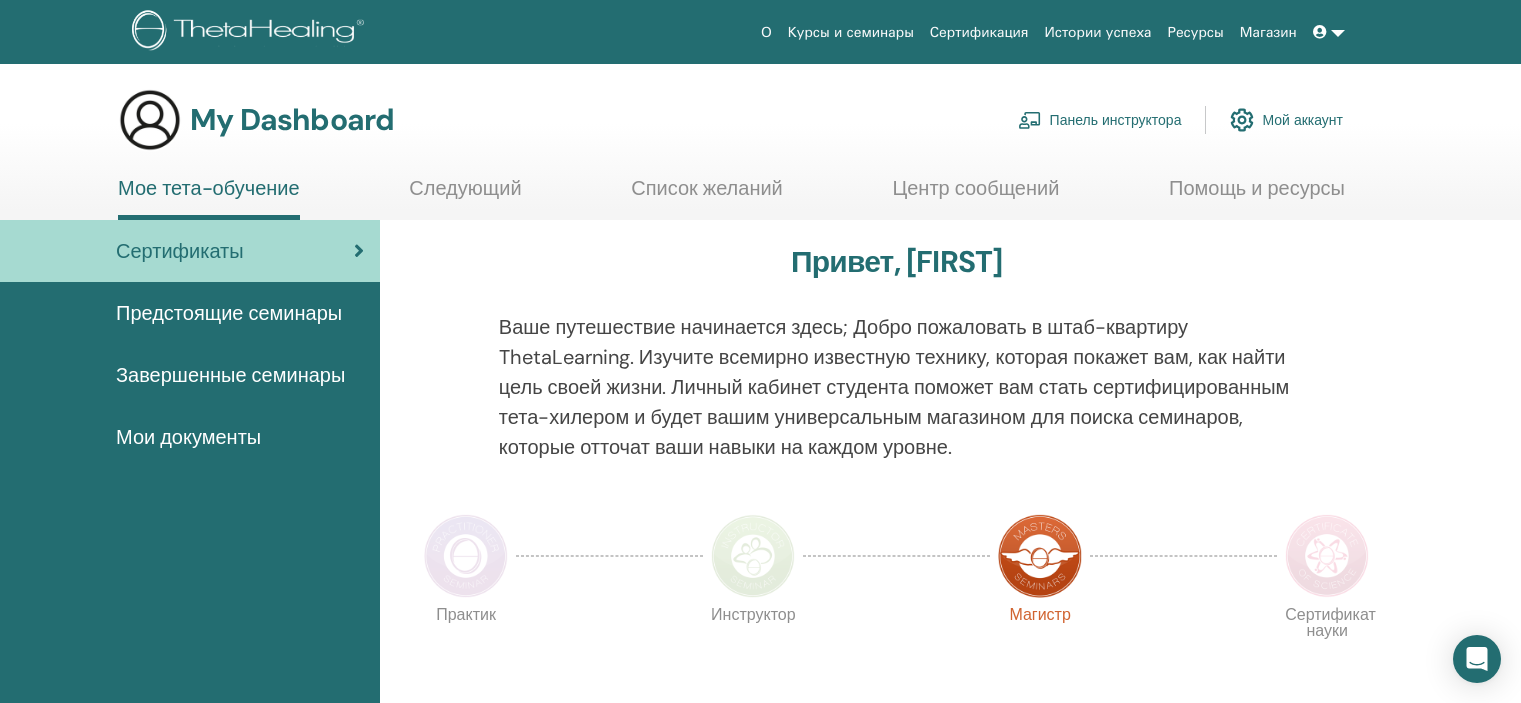 scroll, scrollTop: 0, scrollLeft: 0, axis: both 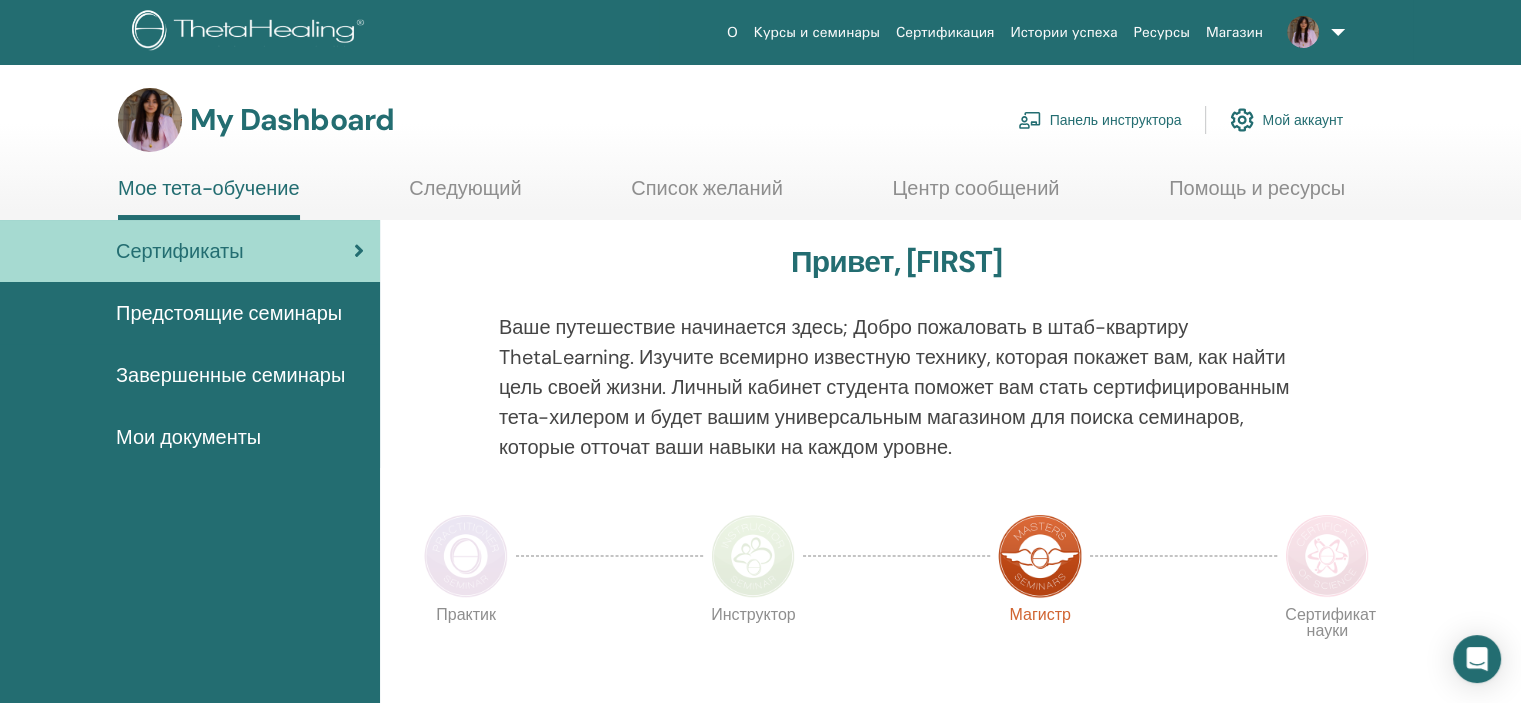 click on "Центр сообщений" at bounding box center [975, 195] 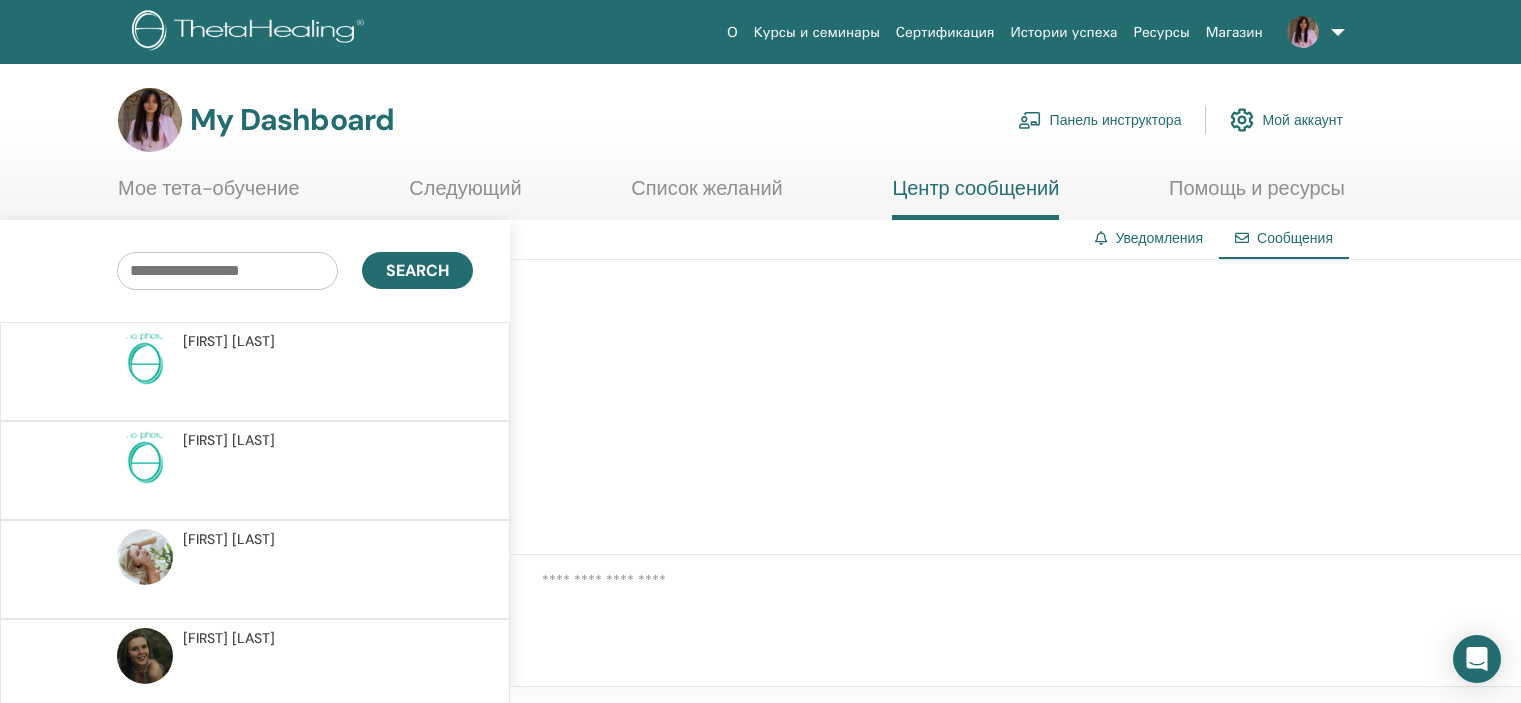 scroll, scrollTop: 0, scrollLeft: 0, axis: both 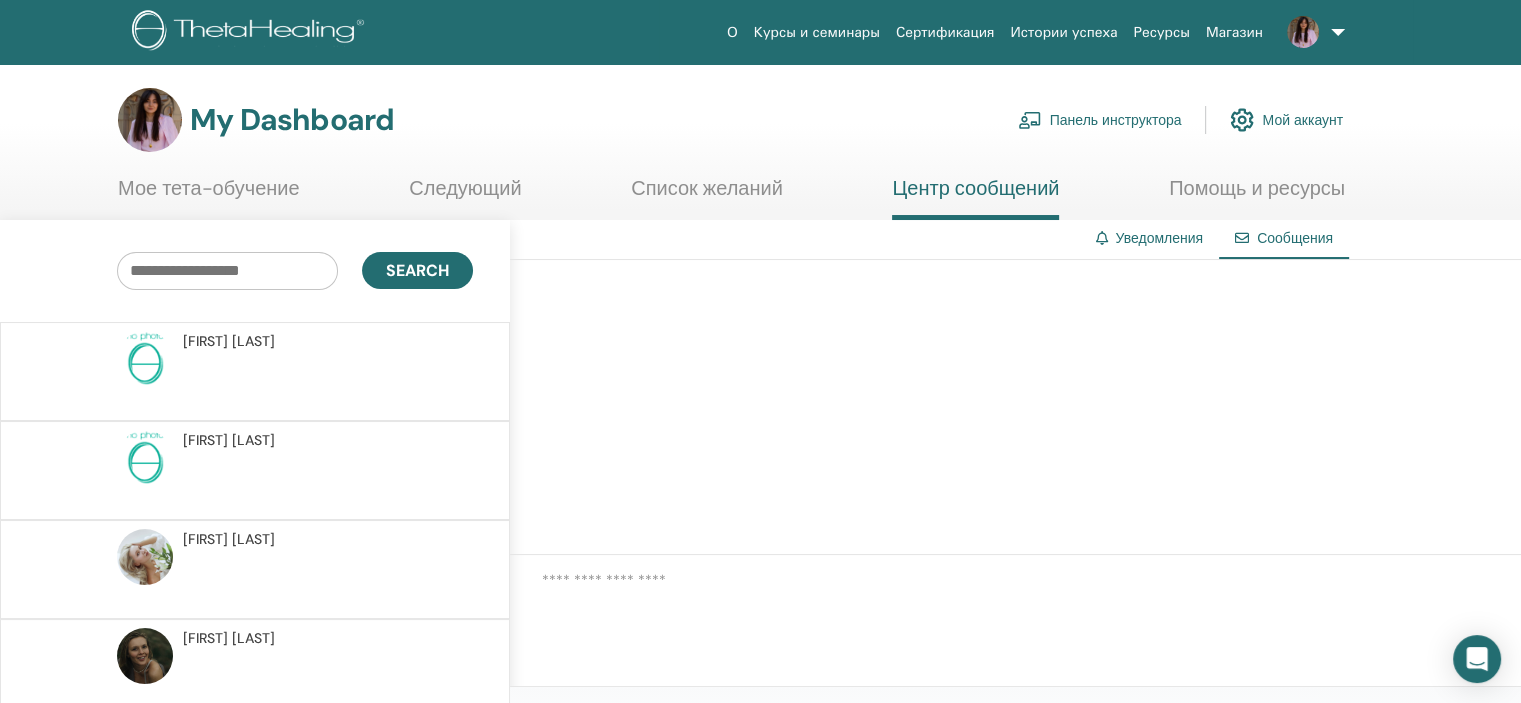 click on "Мое тета-обучение" at bounding box center (209, 195) 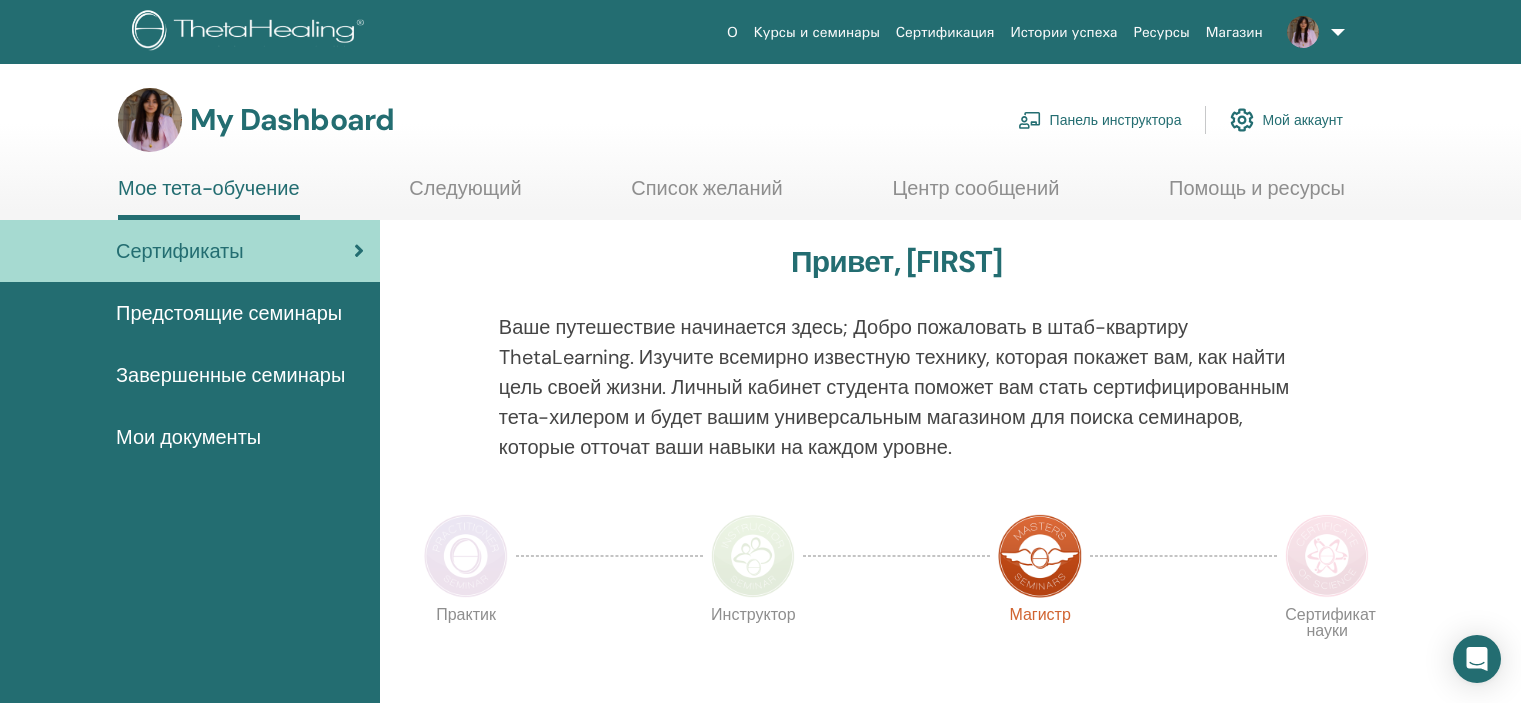 scroll, scrollTop: 0, scrollLeft: 0, axis: both 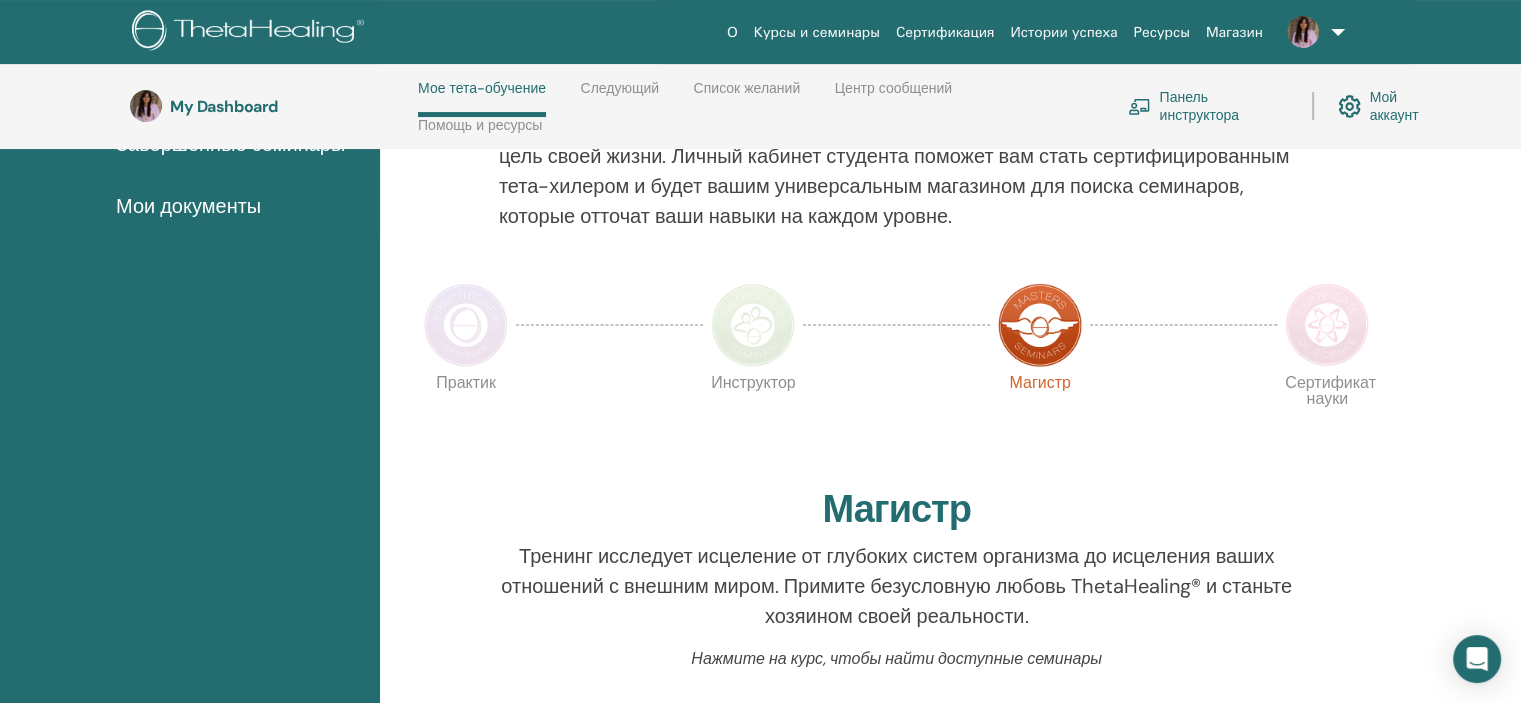 click at bounding box center [753, 325] 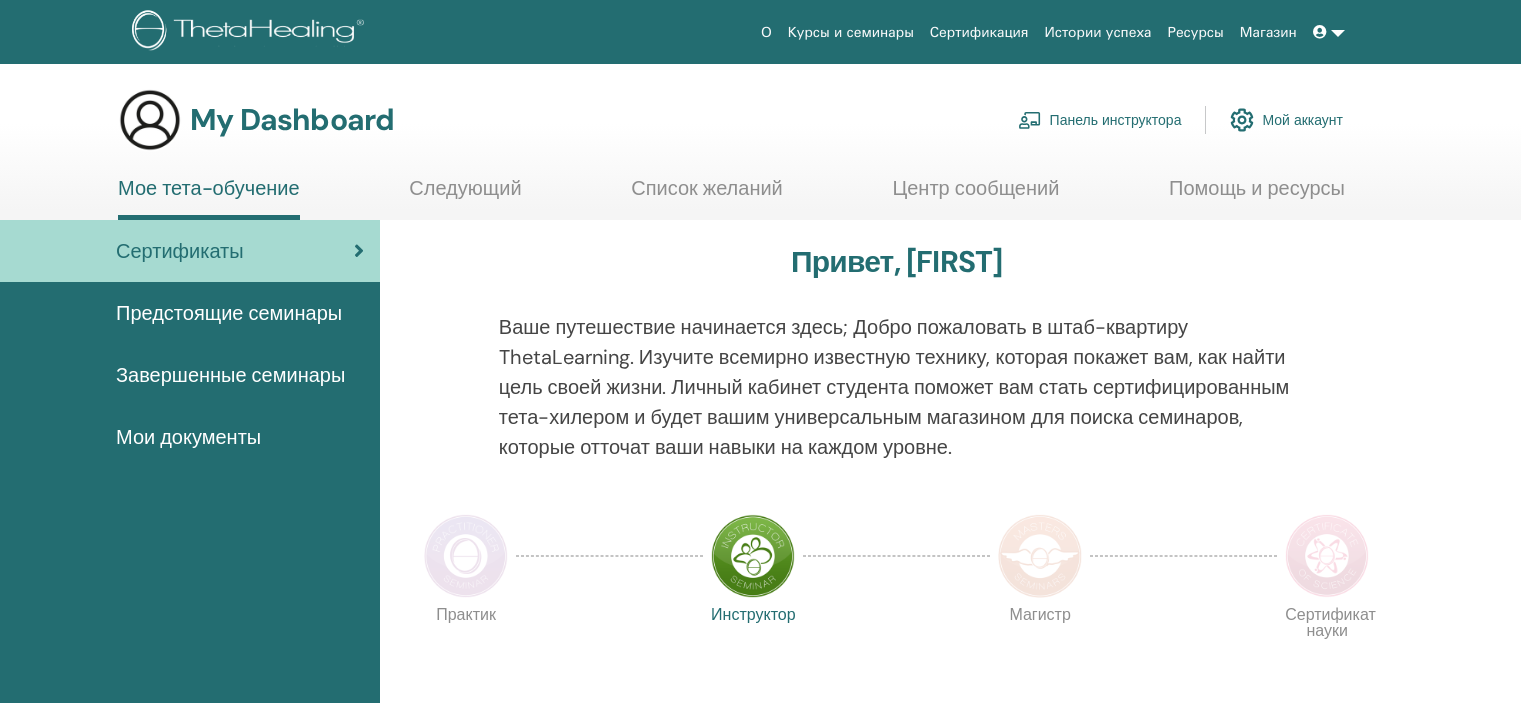 scroll, scrollTop: 0, scrollLeft: 0, axis: both 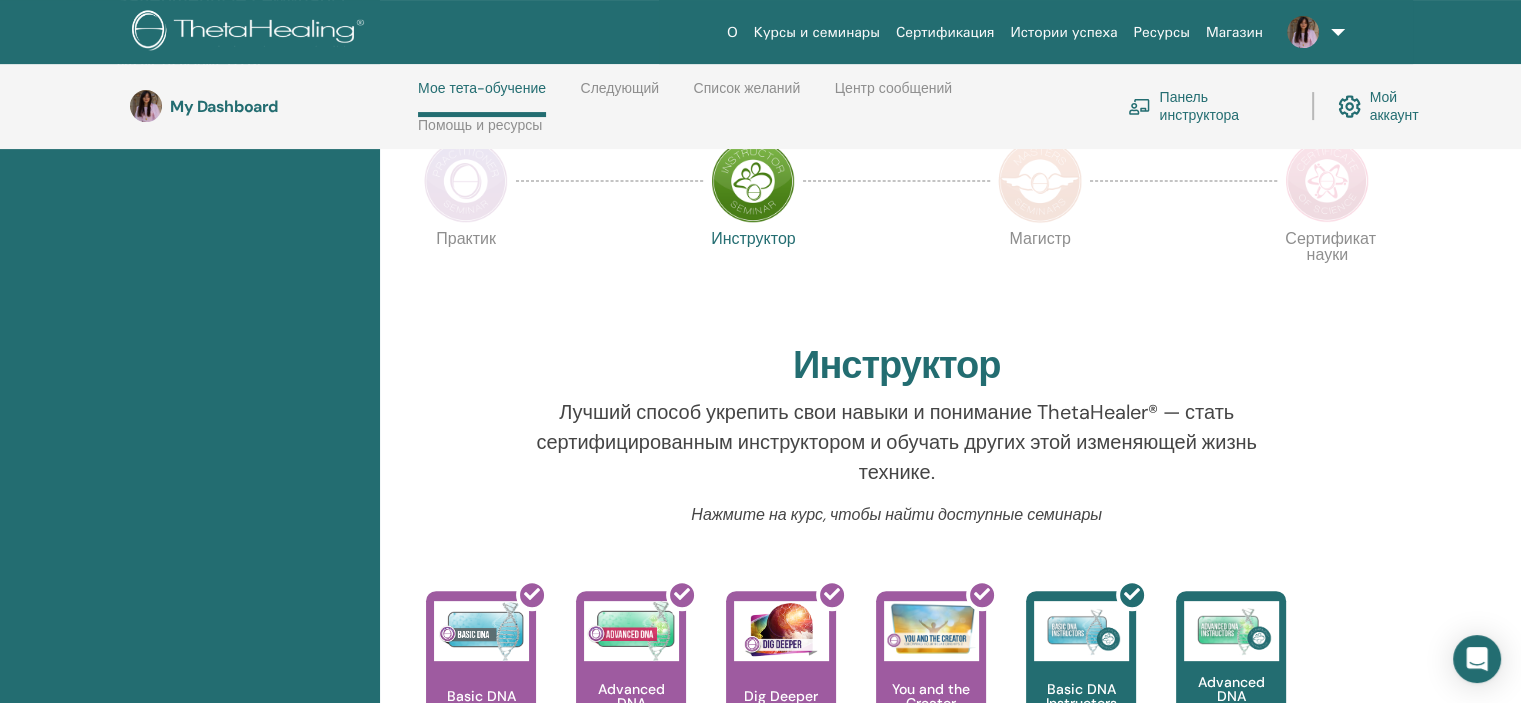 click at bounding box center [1327, 181] 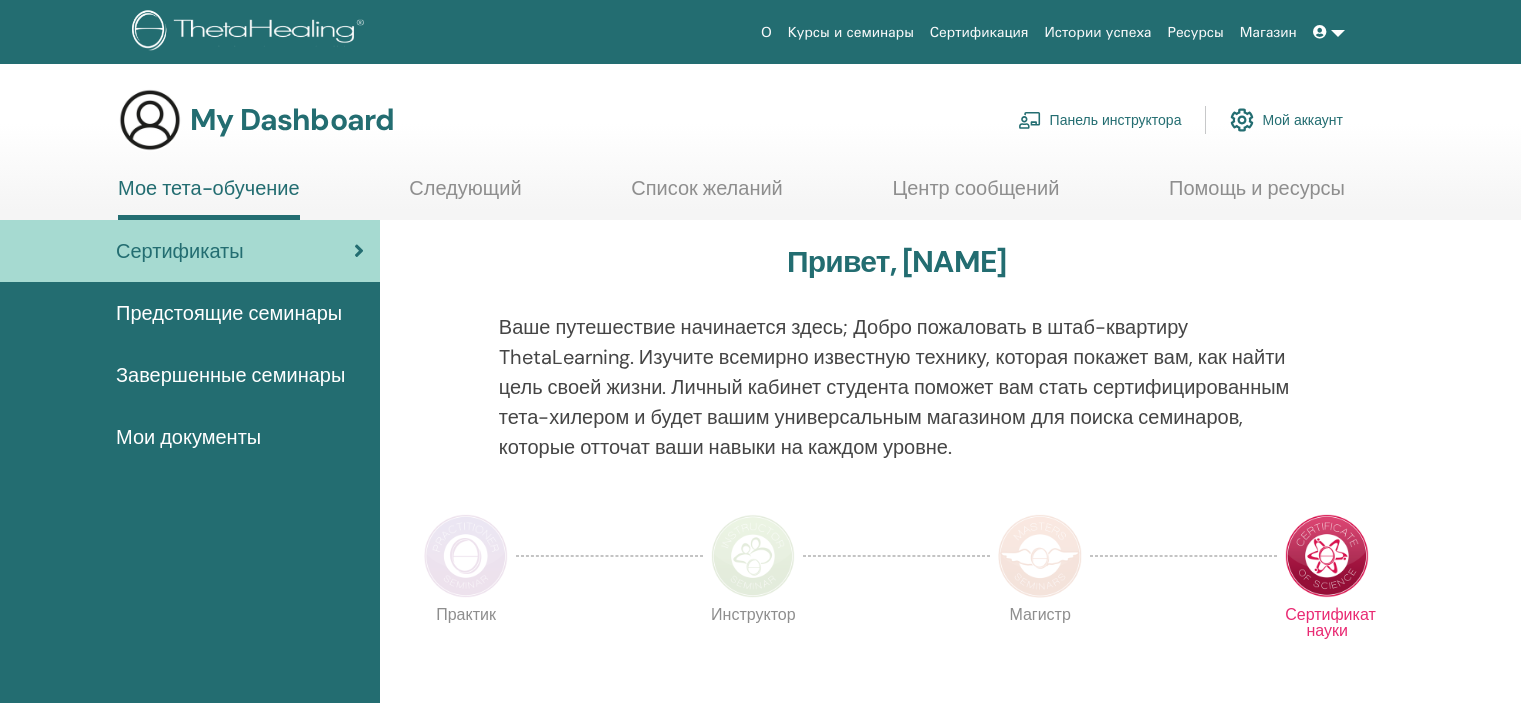 scroll, scrollTop: 0, scrollLeft: 0, axis: both 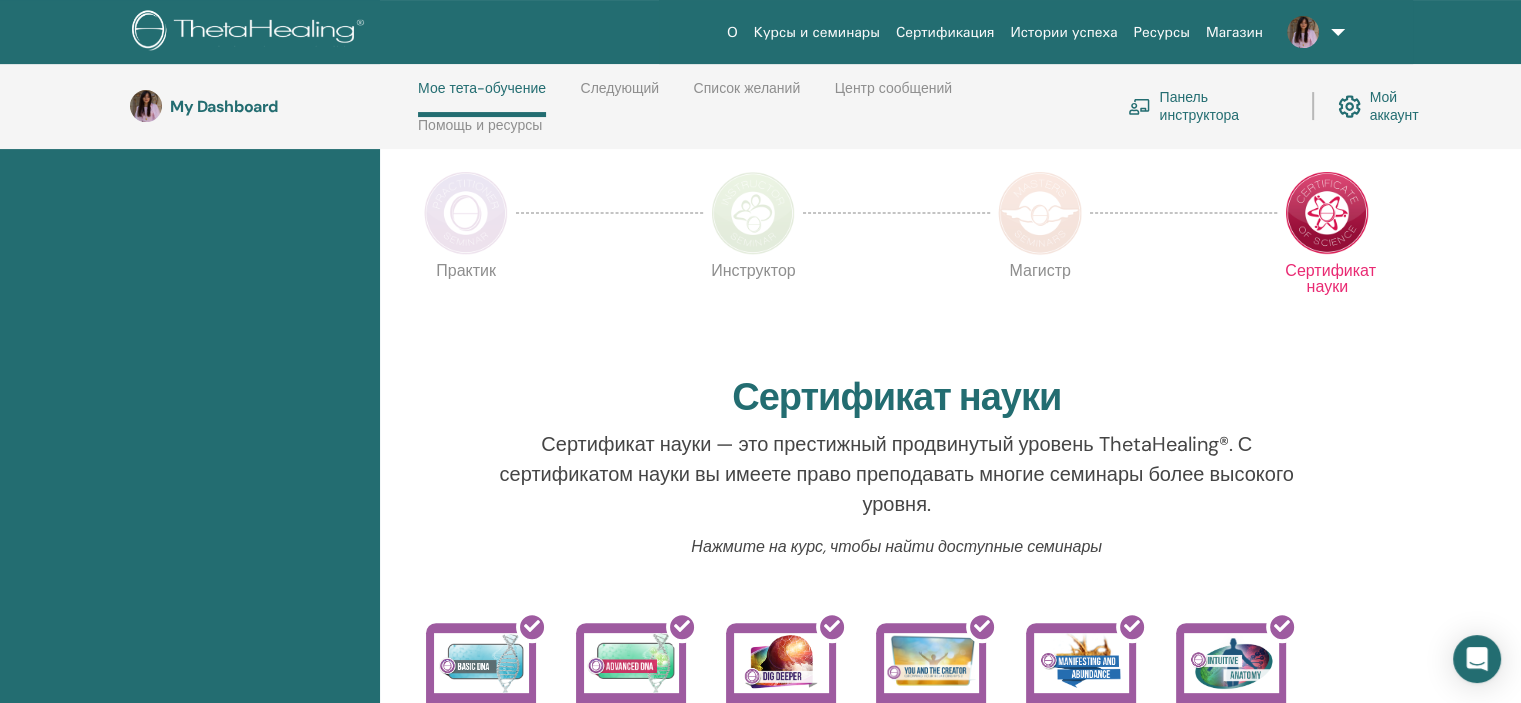 click at bounding box center [1040, 213] 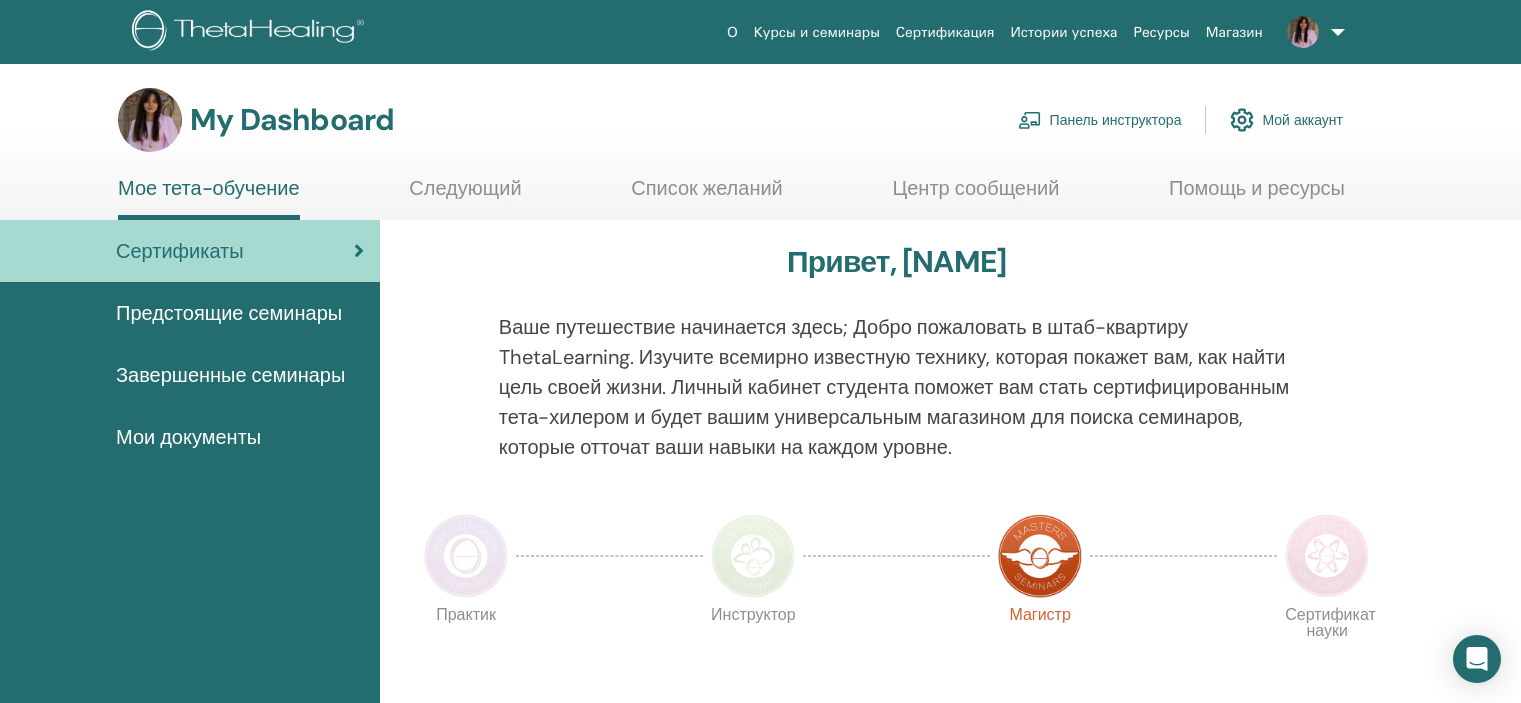 scroll, scrollTop: 0, scrollLeft: 0, axis: both 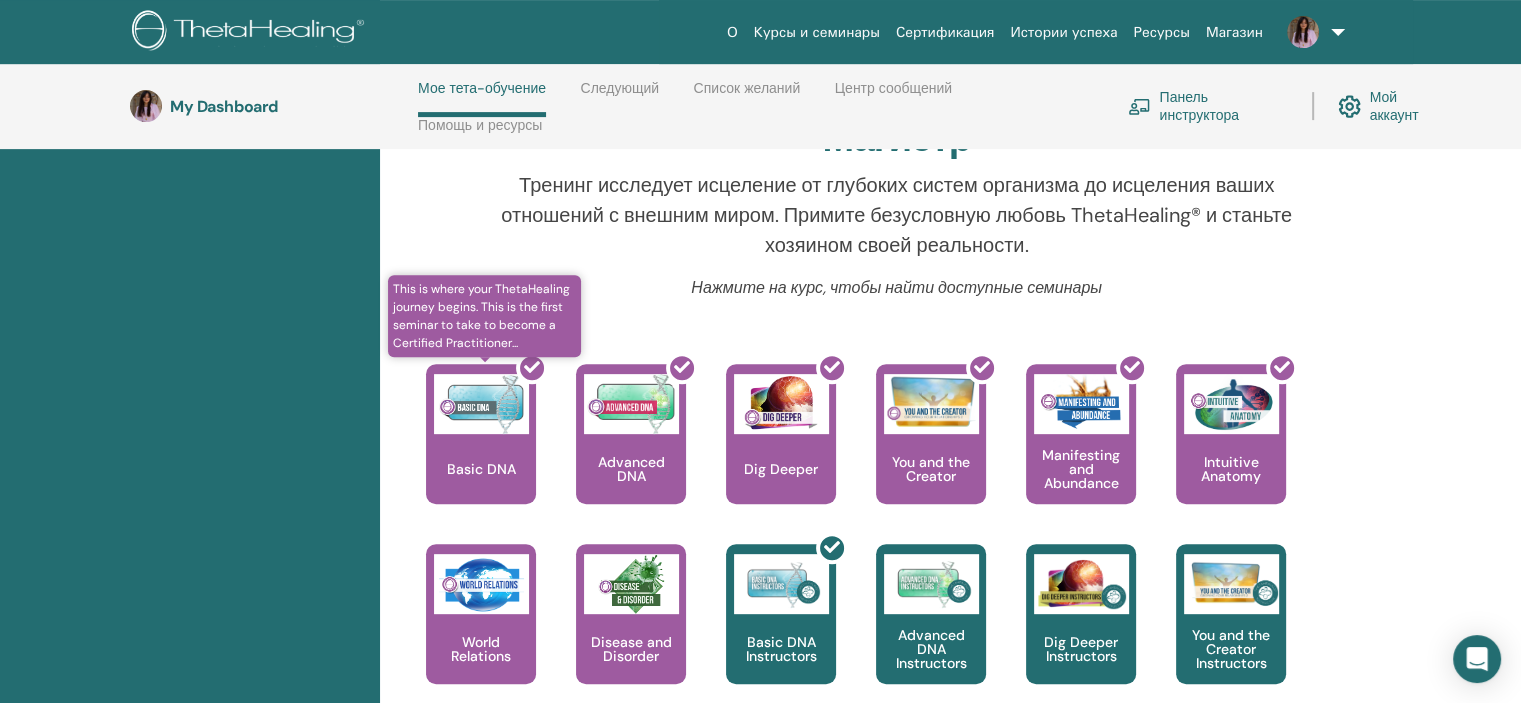 click at bounding box center [493, 442] 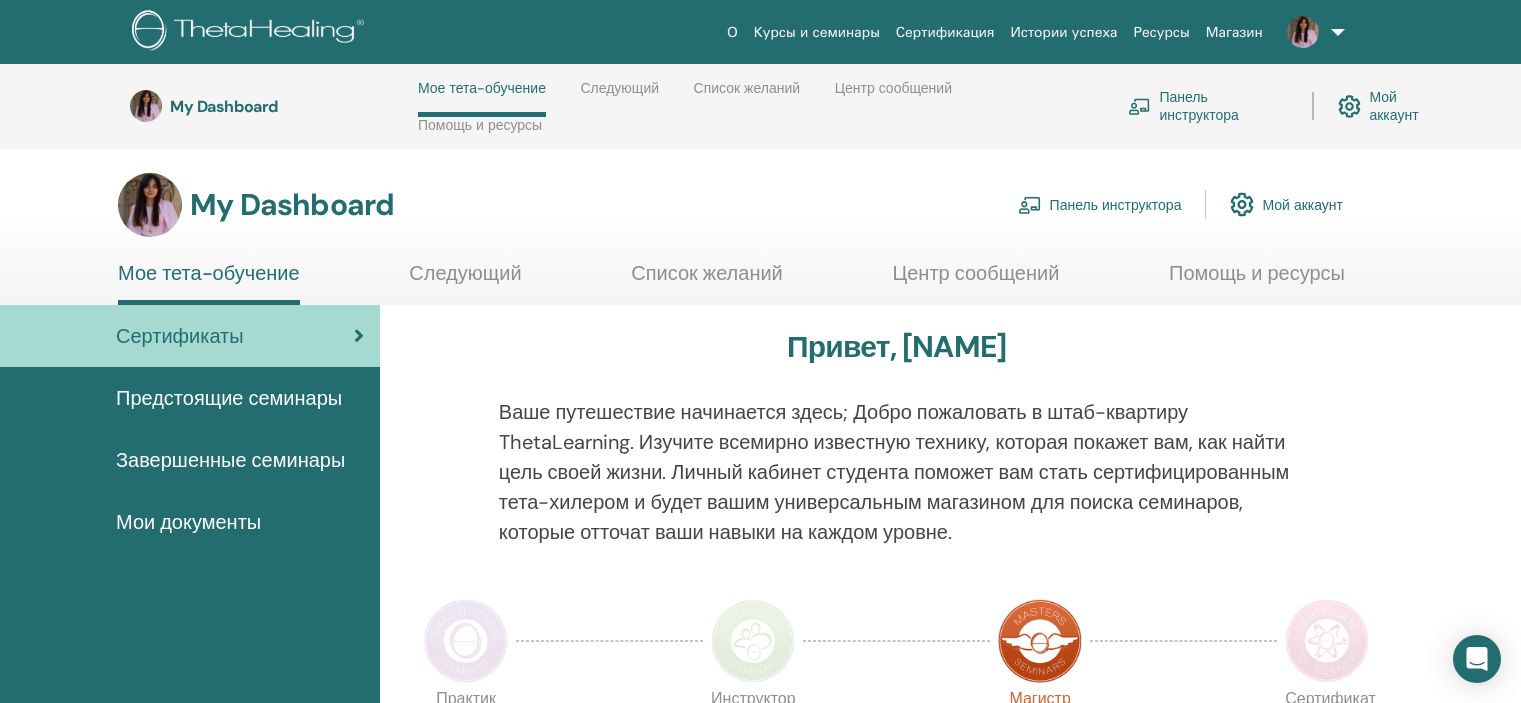 scroll, scrollTop: 687, scrollLeft: 0, axis: vertical 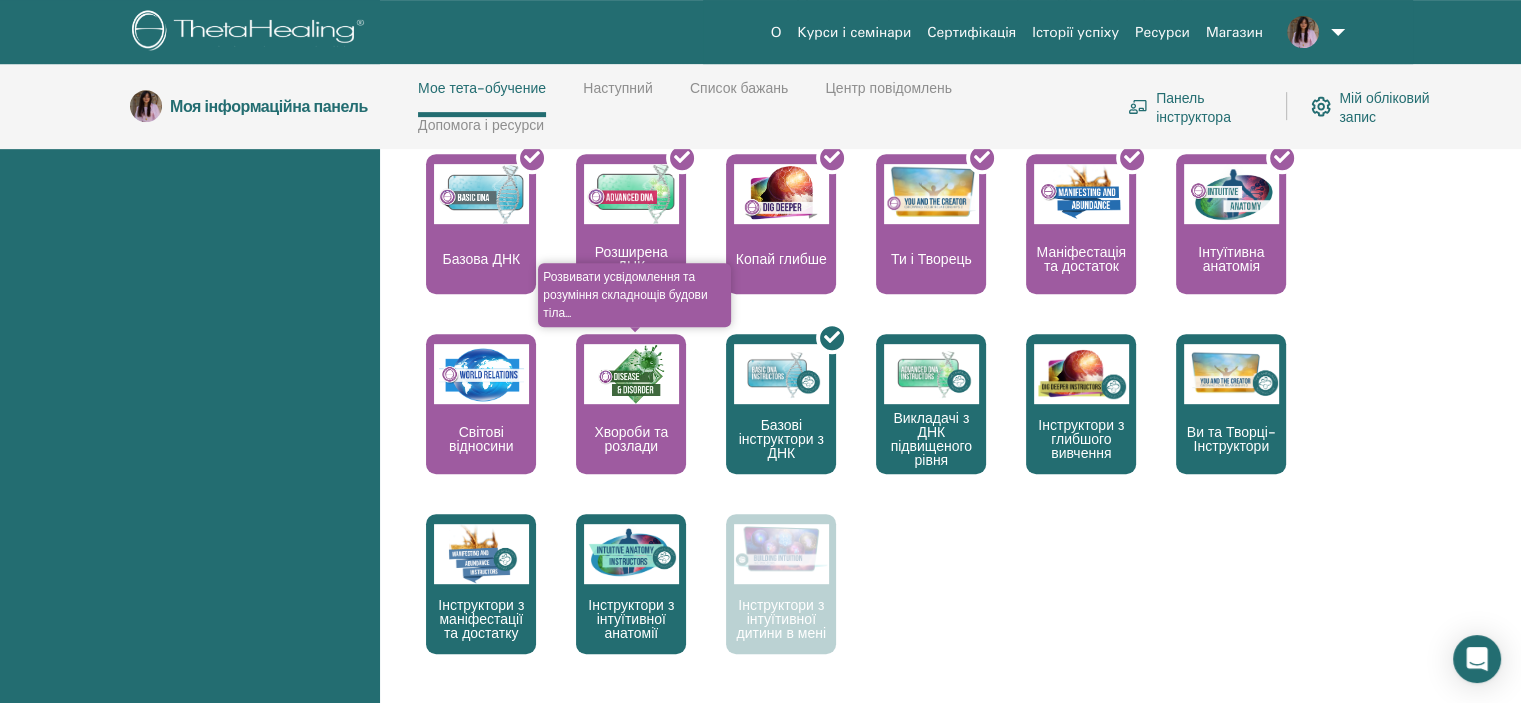 click on "Хвороби та розлади" at bounding box center (631, 439) 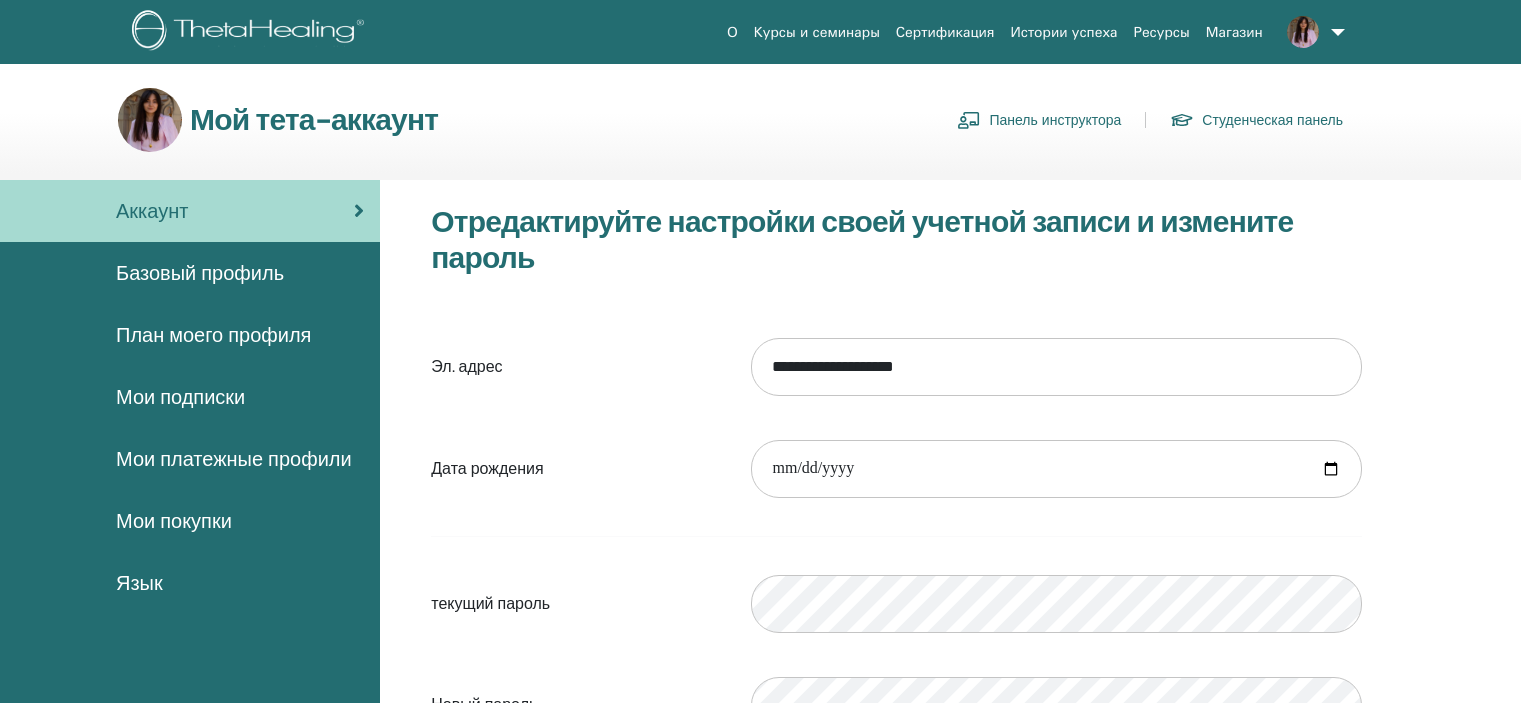 scroll, scrollTop: 0, scrollLeft: 0, axis: both 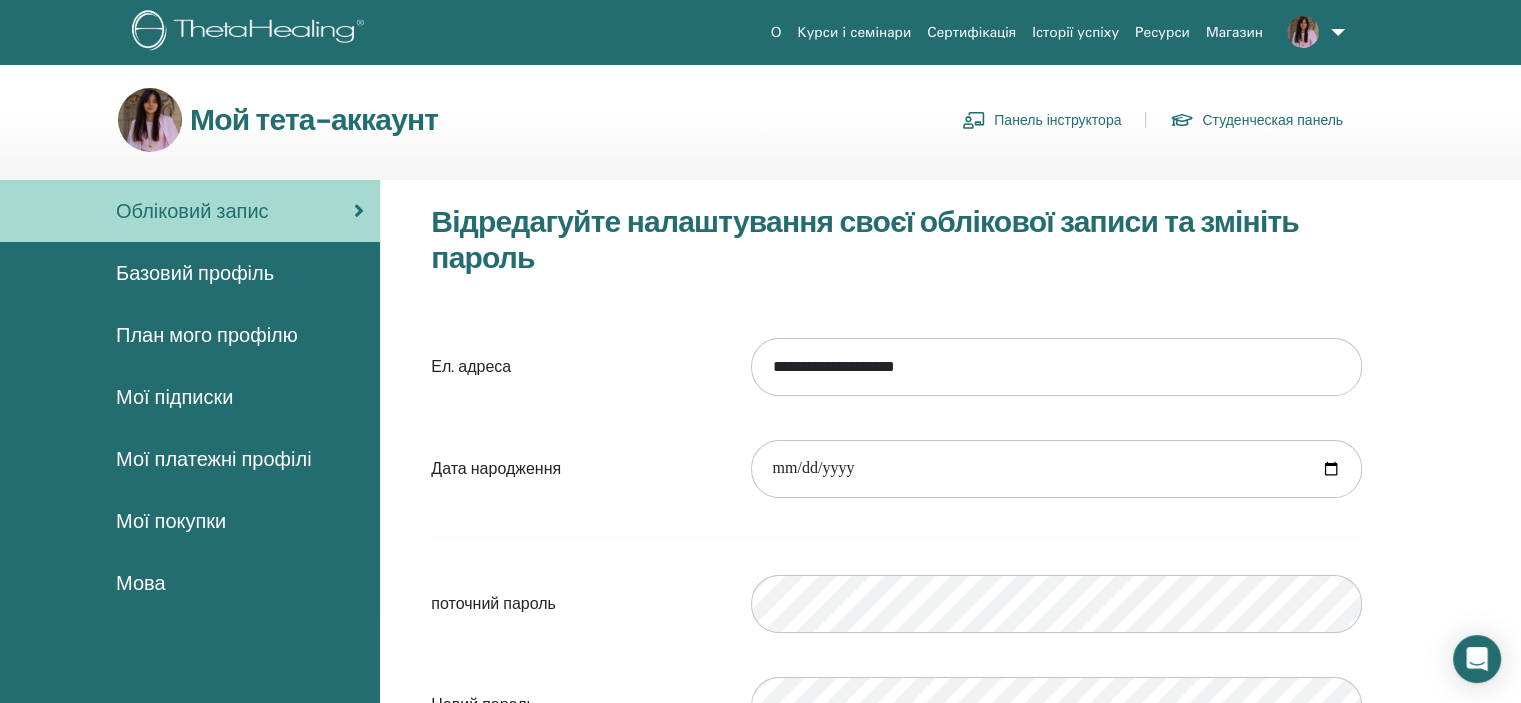 click on "Базовий профіль" at bounding box center (190, 273) 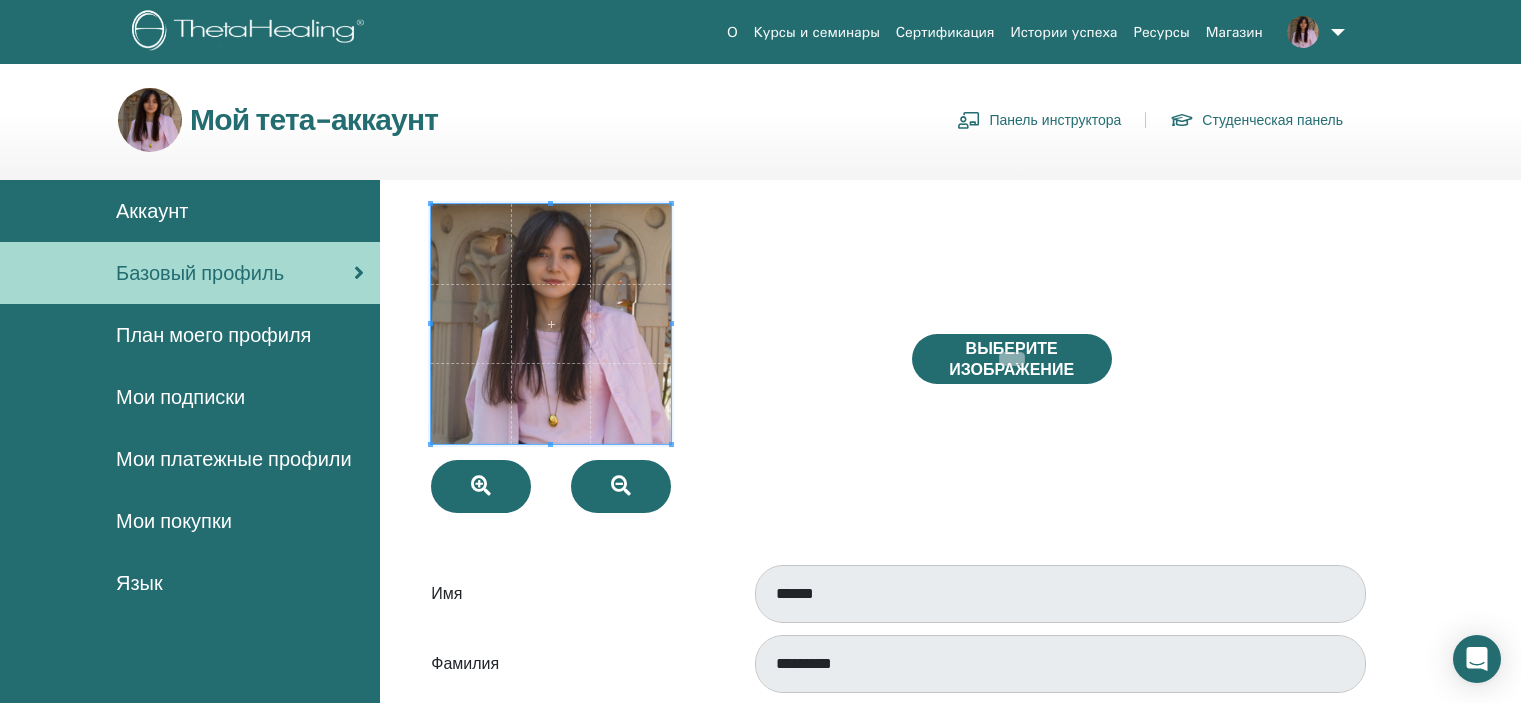 scroll, scrollTop: 0, scrollLeft: 0, axis: both 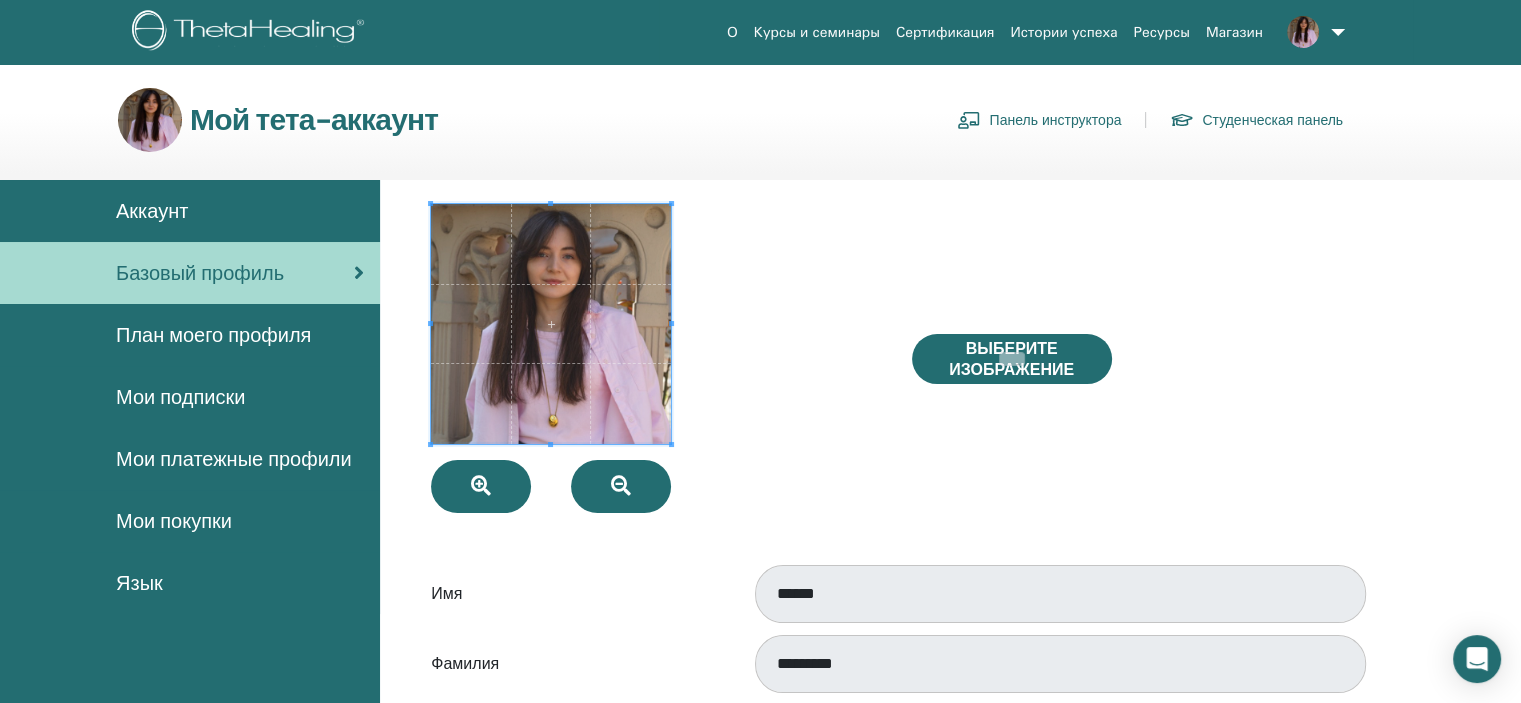 click on "План моего профиля" at bounding box center (213, 335) 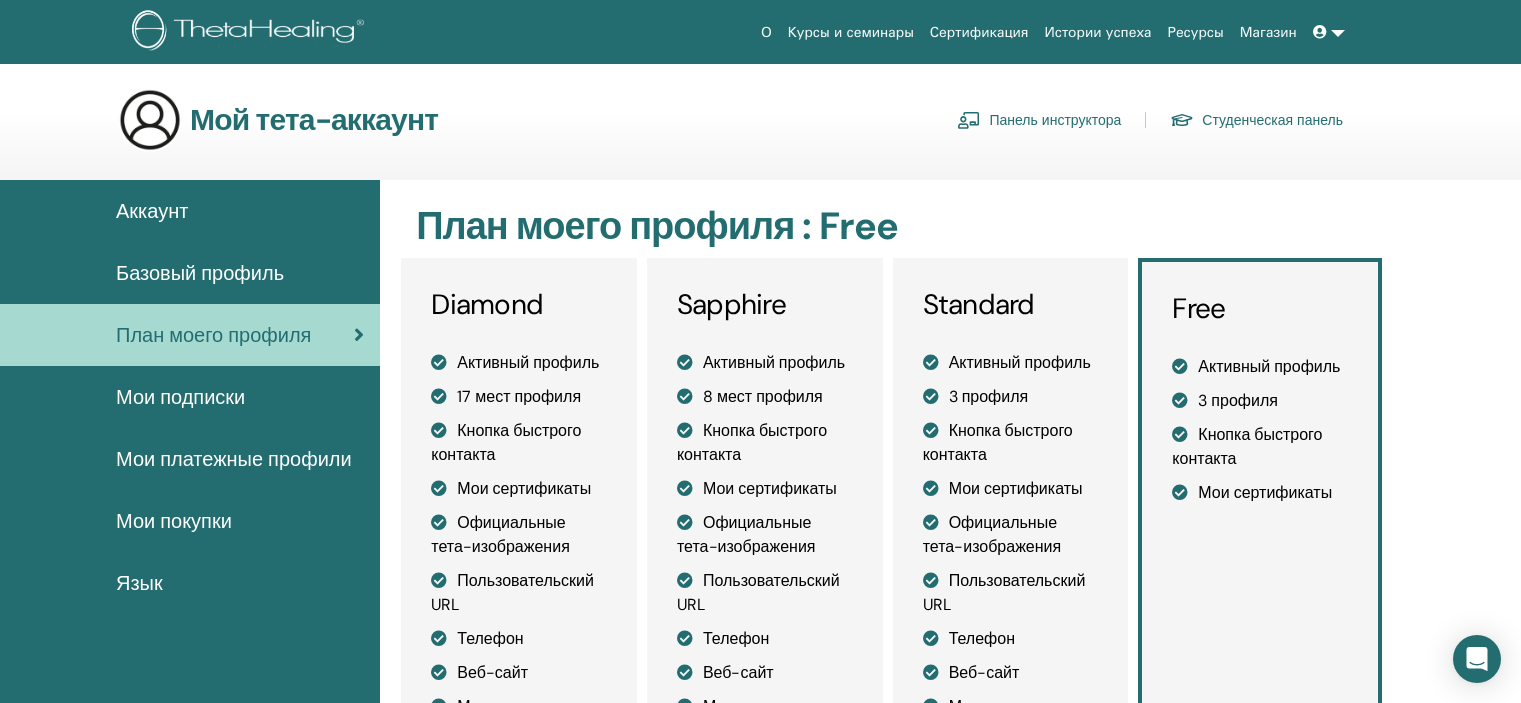 scroll, scrollTop: 0, scrollLeft: 0, axis: both 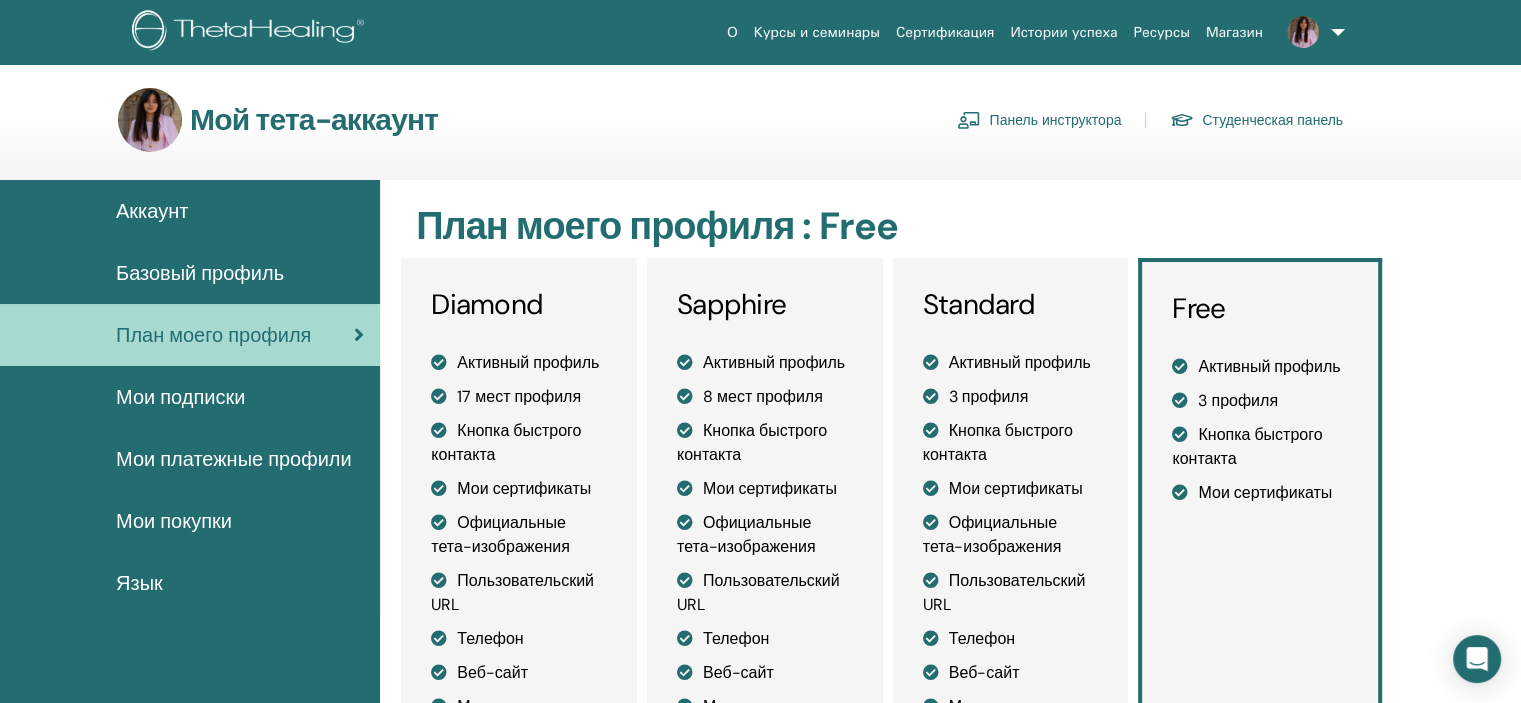 click on "Базовый профиль" at bounding box center [200, 273] 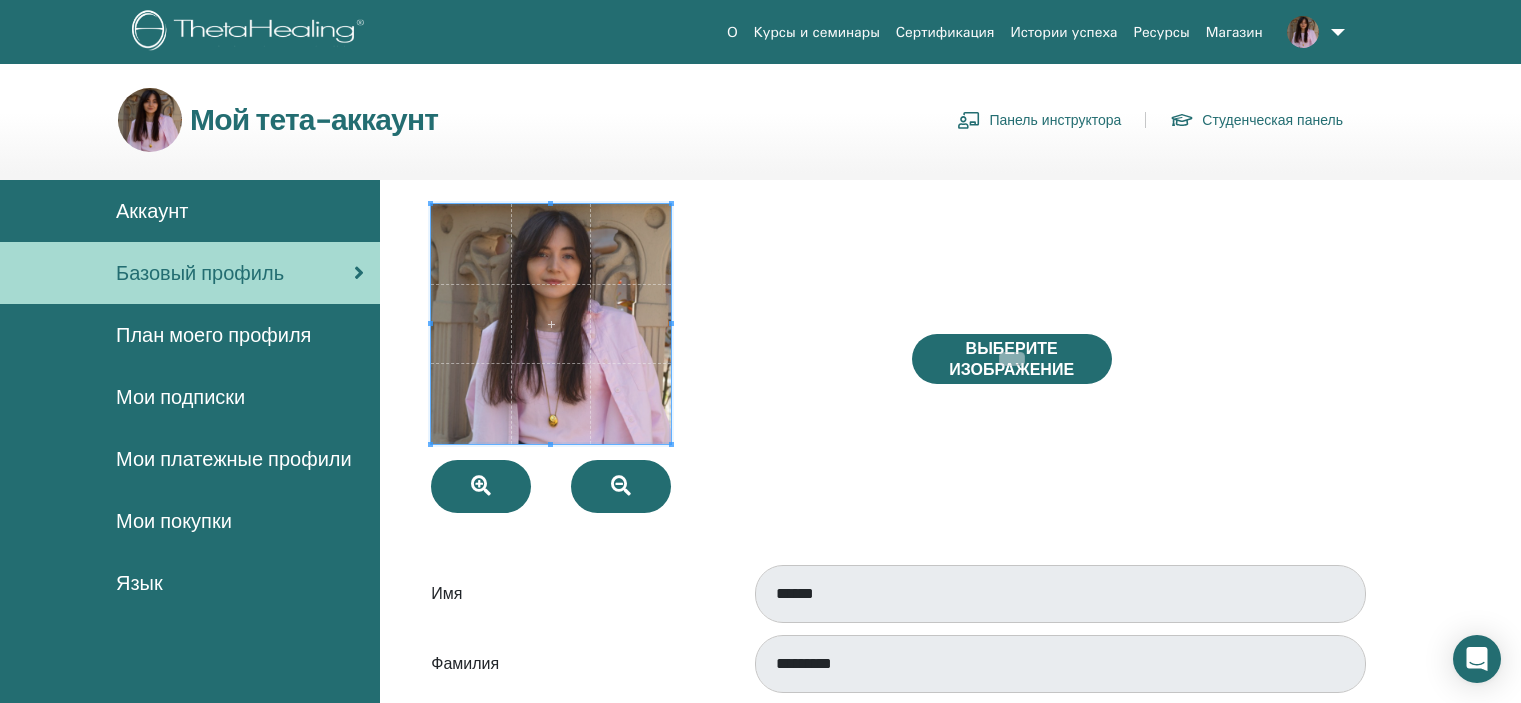 scroll, scrollTop: 0, scrollLeft: 0, axis: both 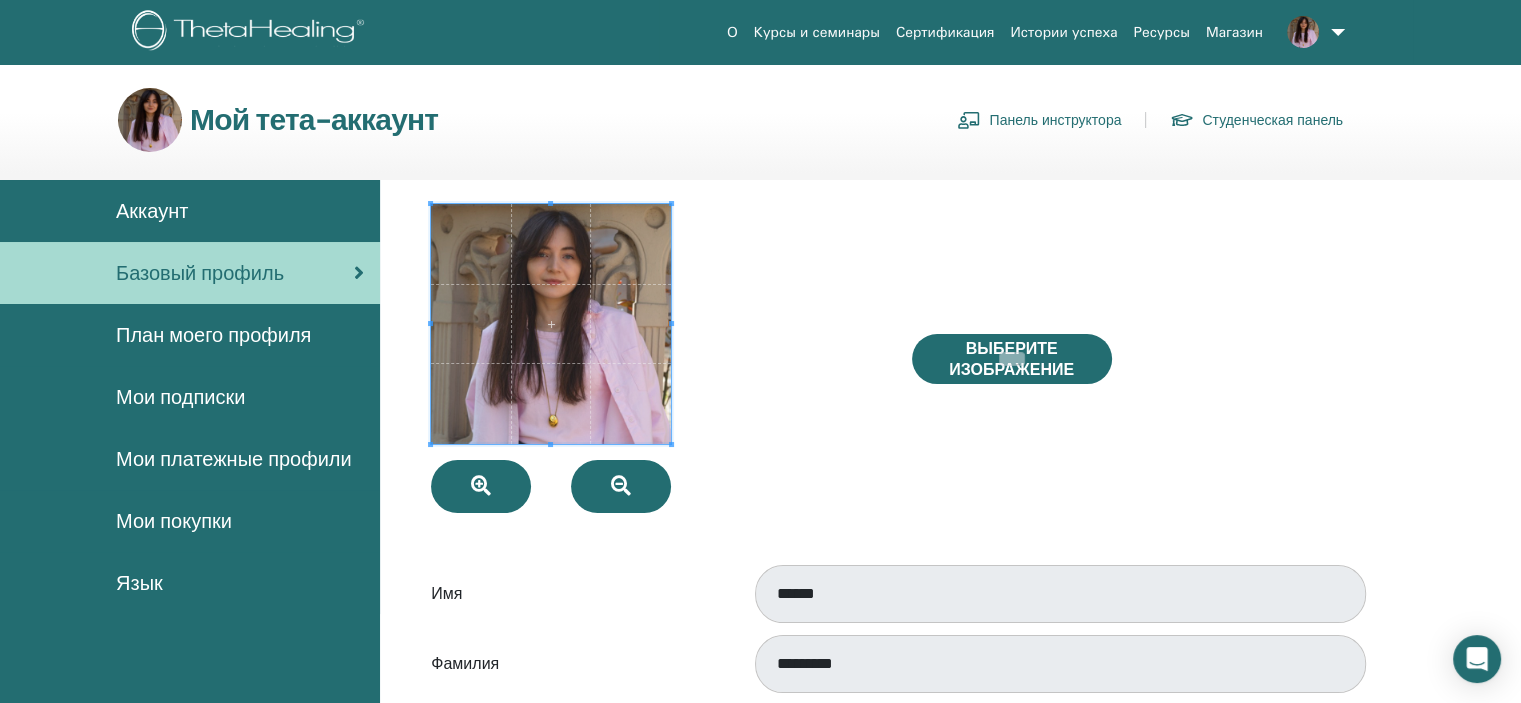 click on "Панель инструктора" at bounding box center (1039, 120) 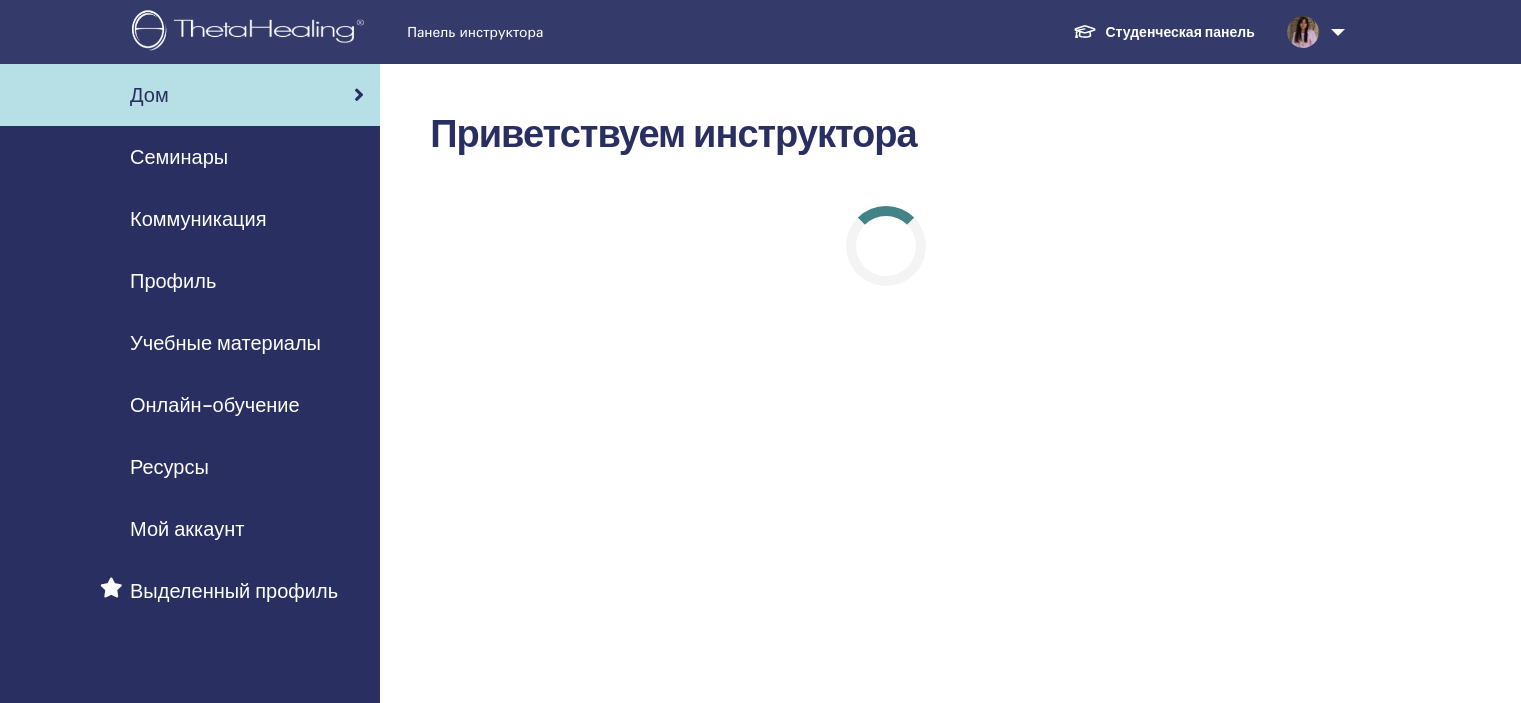 scroll, scrollTop: 0, scrollLeft: 0, axis: both 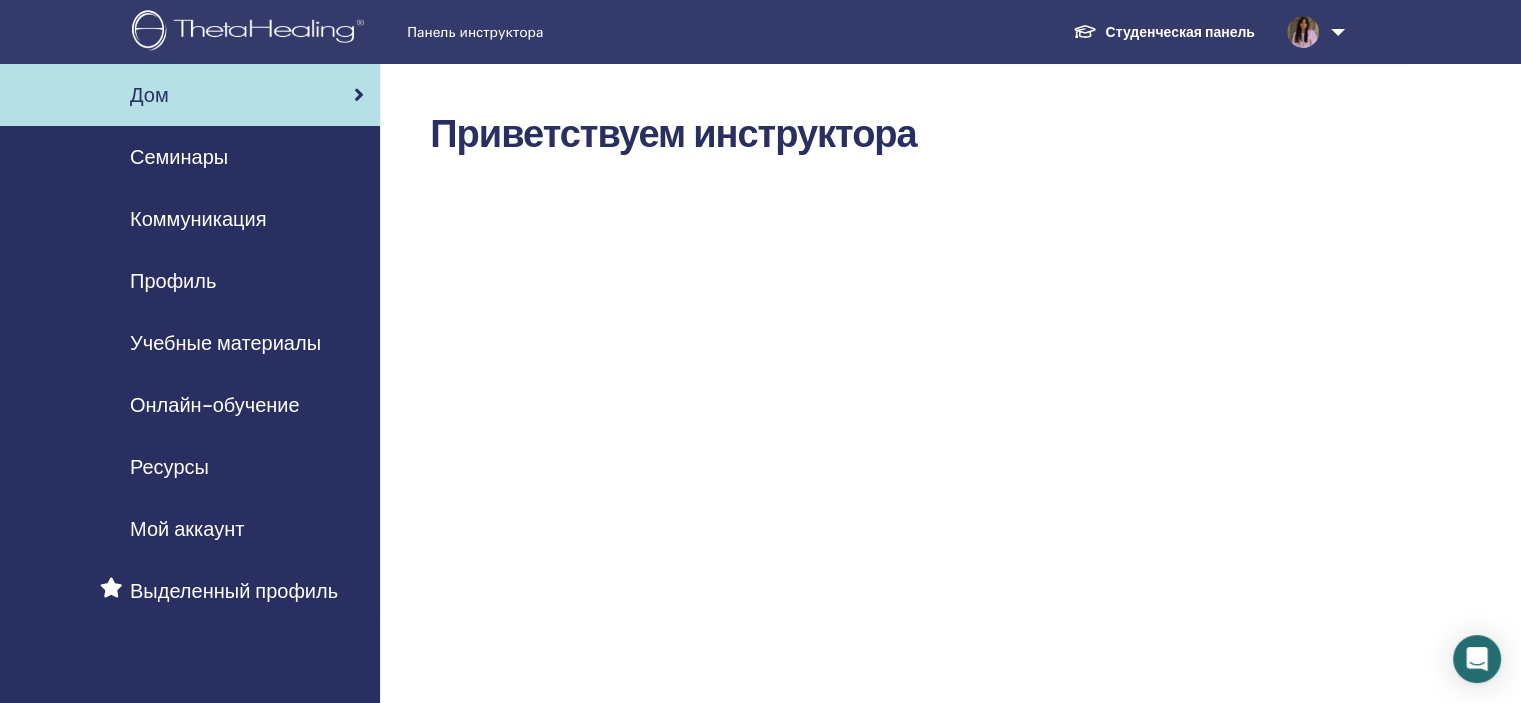 click on "Мой аккаунт" at bounding box center (187, 529) 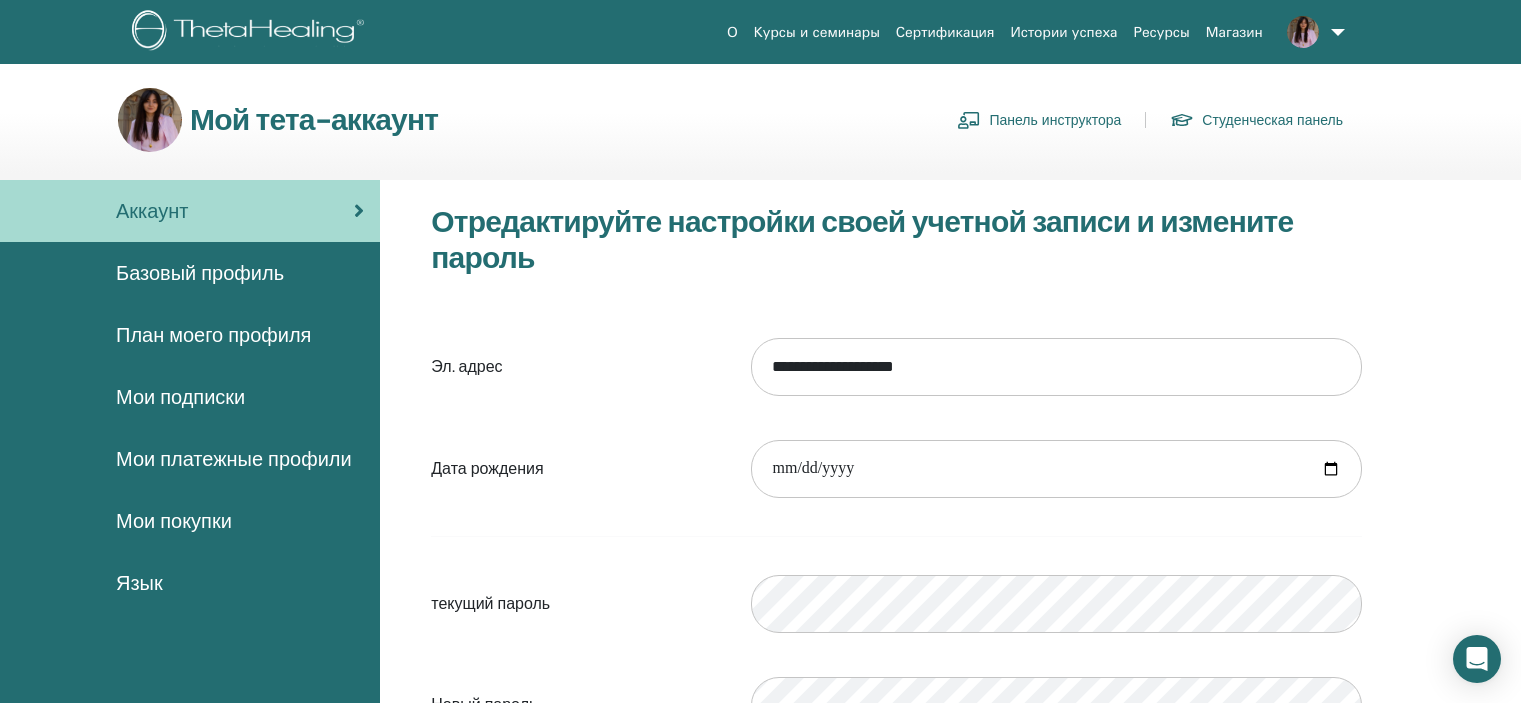 scroll, scrollTop: 0, scrollLeft: 0, axis: both 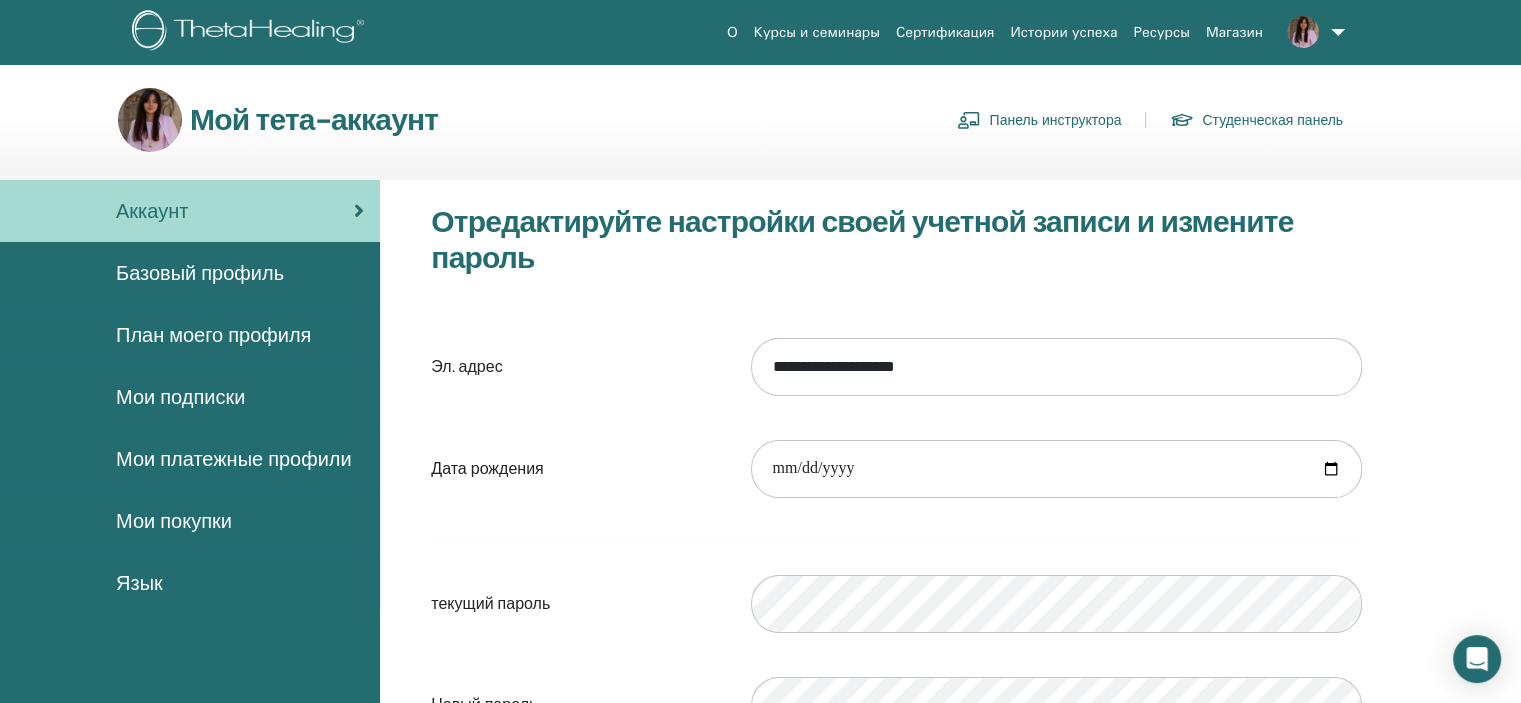 click on "План моего профиля" at bounding box center (213, 335) 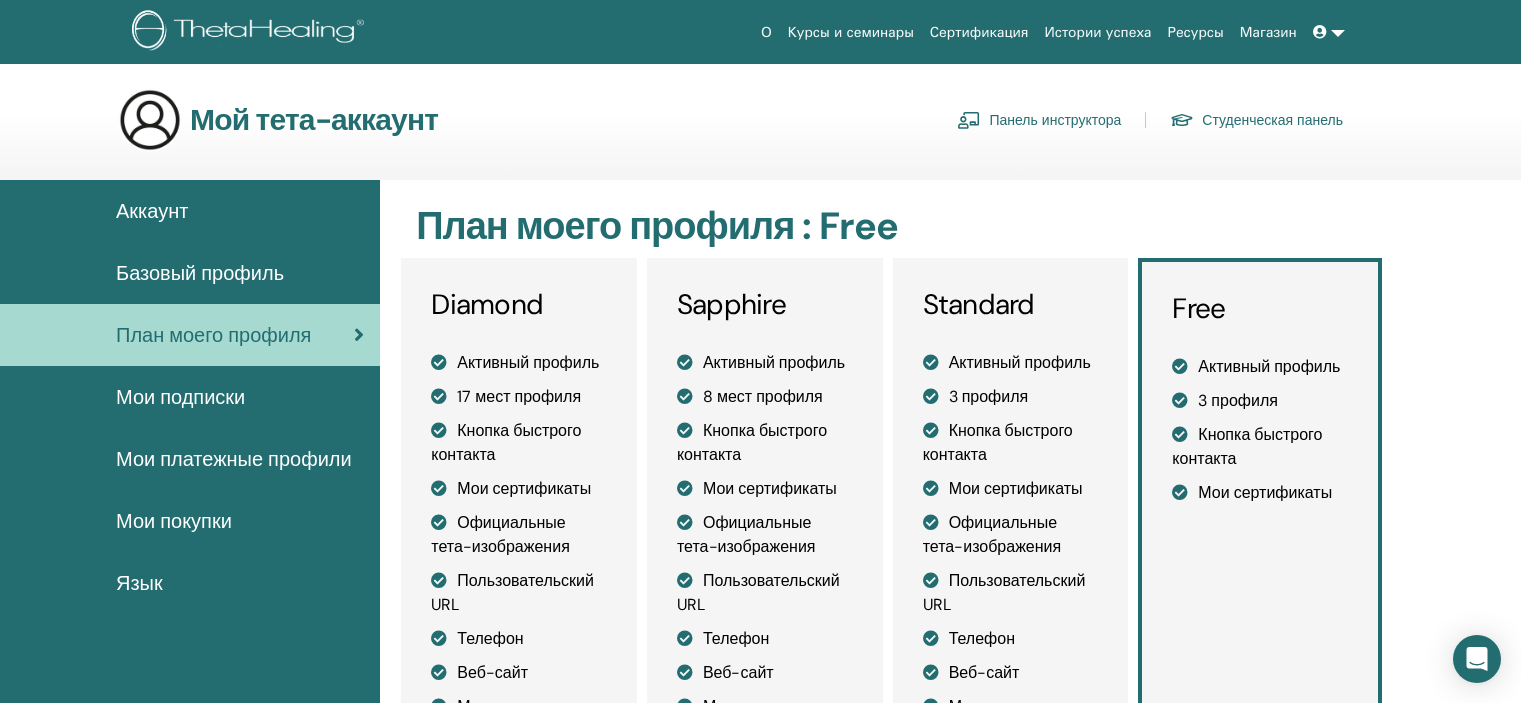 scroll, scrollTop: 0, scrollLeft: 0, axis: both 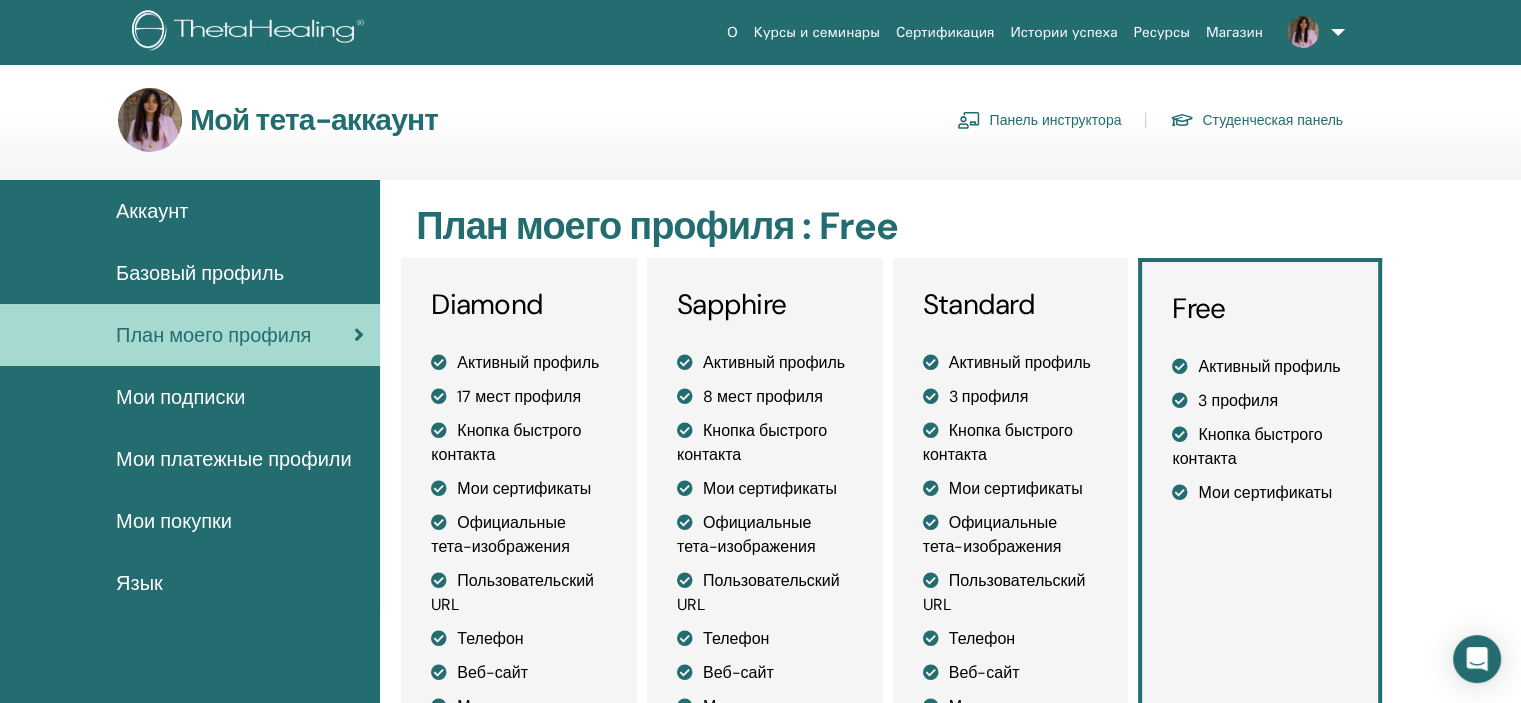 click on "Мои подписки" at bounding box center [180, 397] 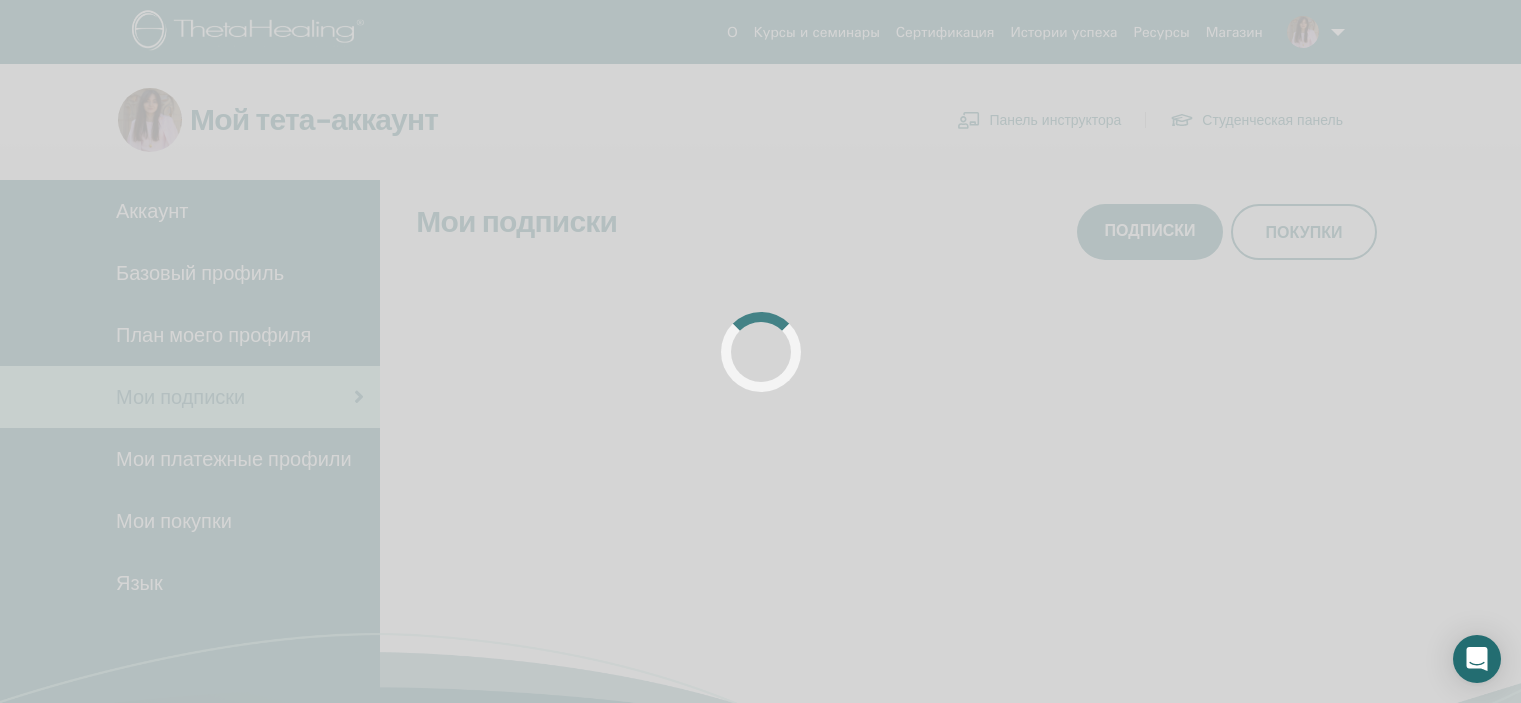 scroll, scrollTop: 0, scrollLeft: 0, axis: both 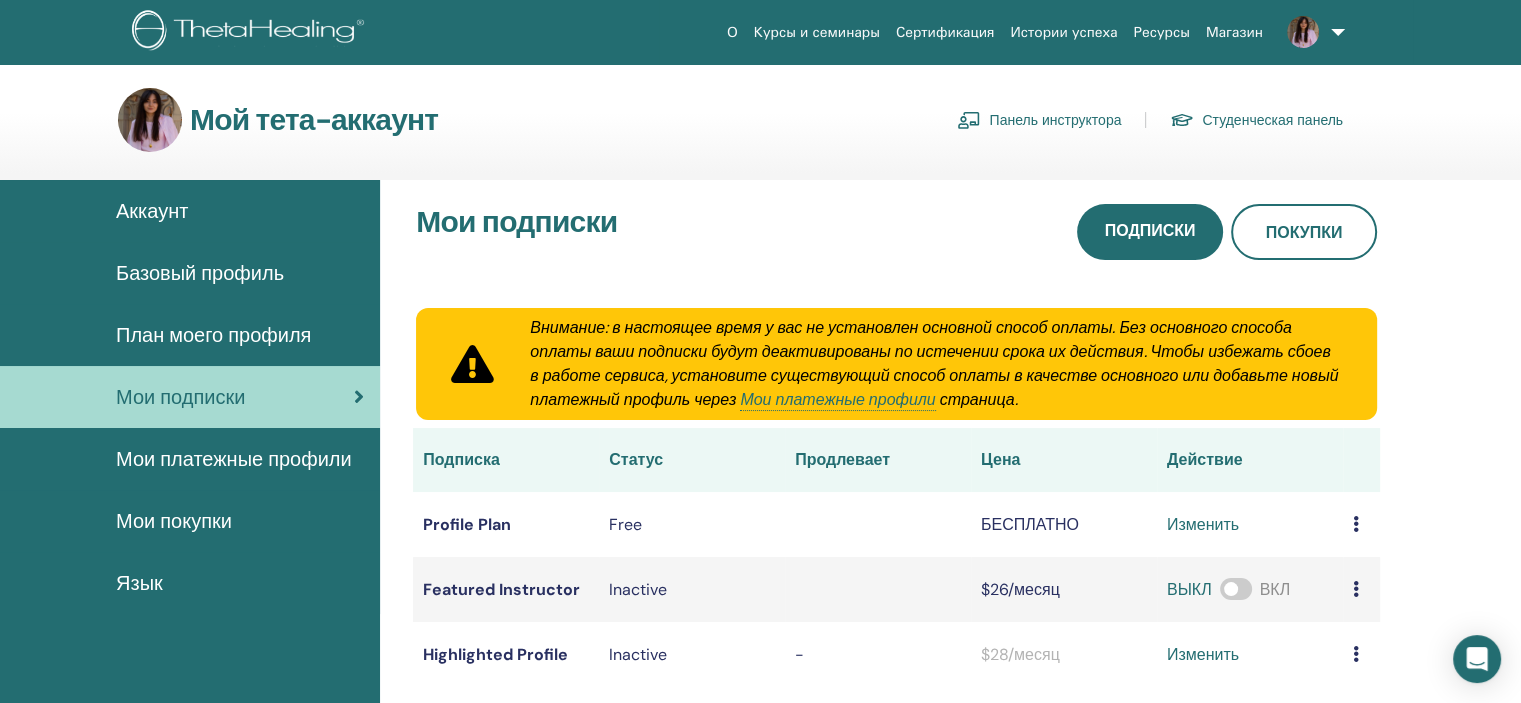 click on "Мои платежные профили" at bounding box center (234, 459) 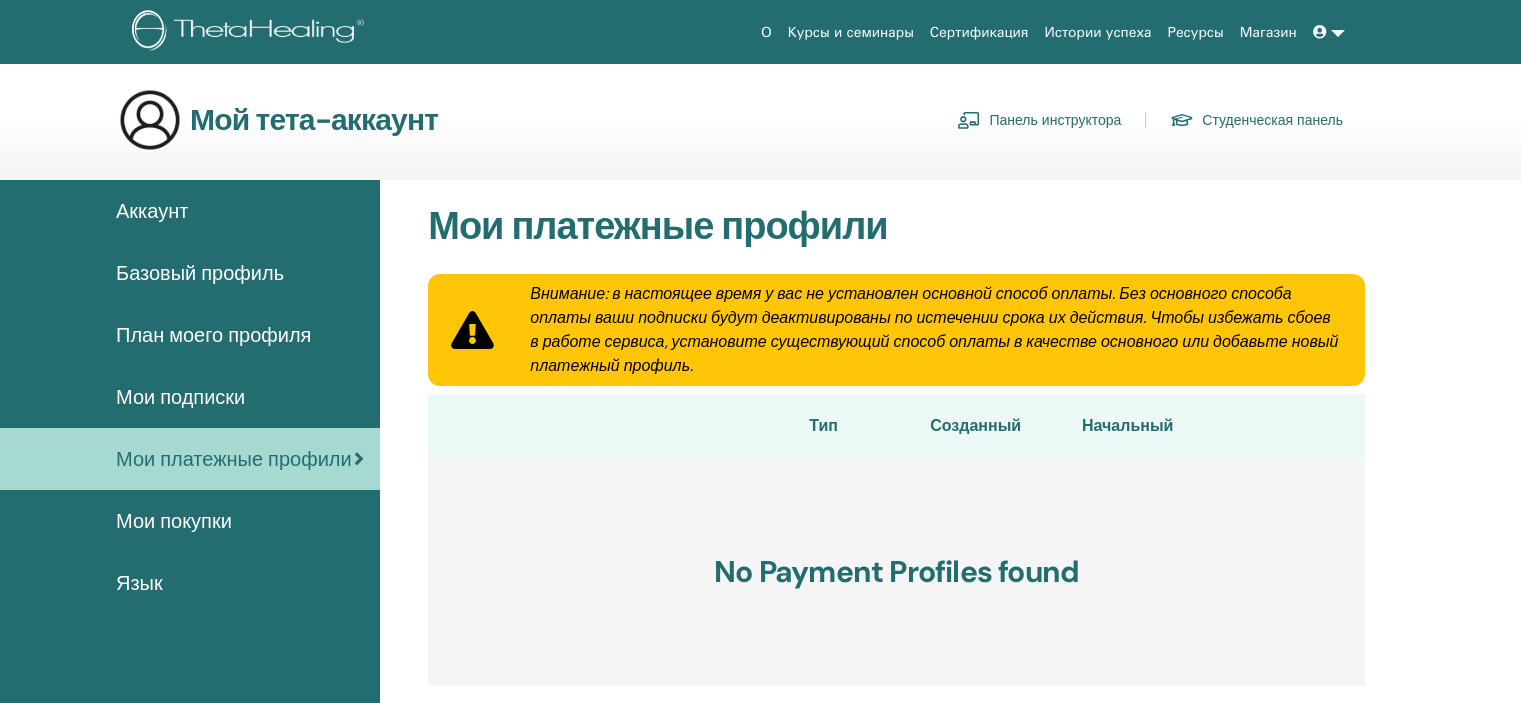 scroll, scrollTop: 0, scrollLeft: 0, axis: both 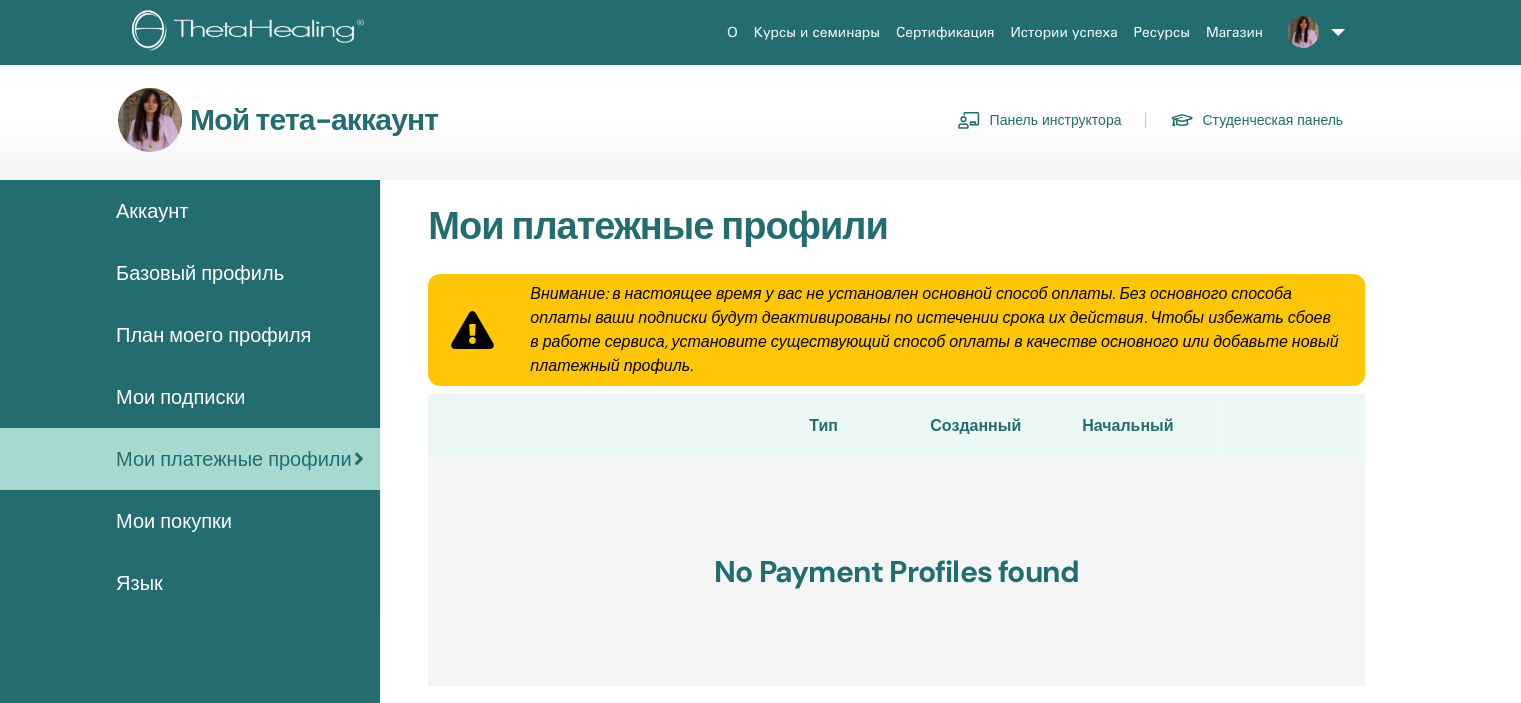 click on "Мои подписки" at bounding box center [190, 397] 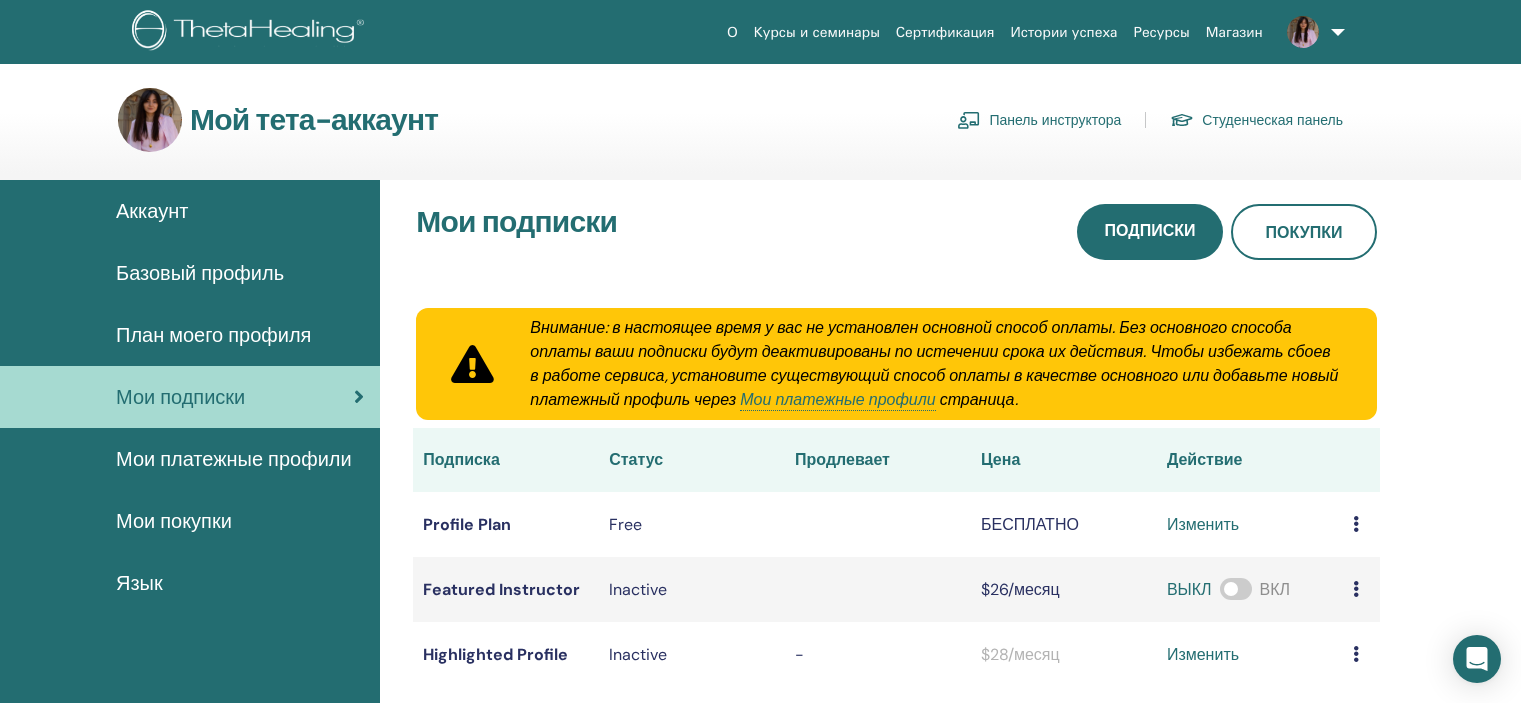 scroll, scrollTop: 0, scrollLeft: 0, axis: both 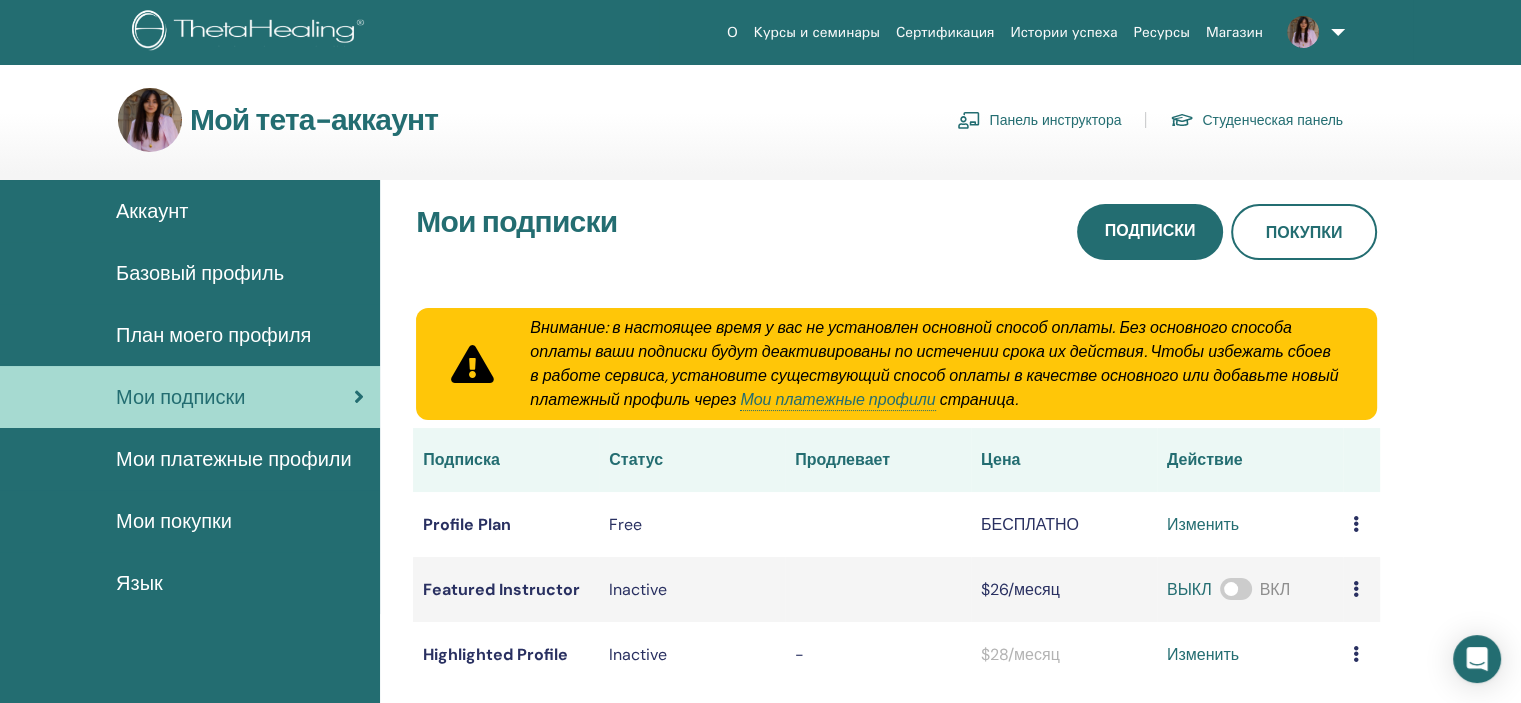 click at bounding box center (150, 120) 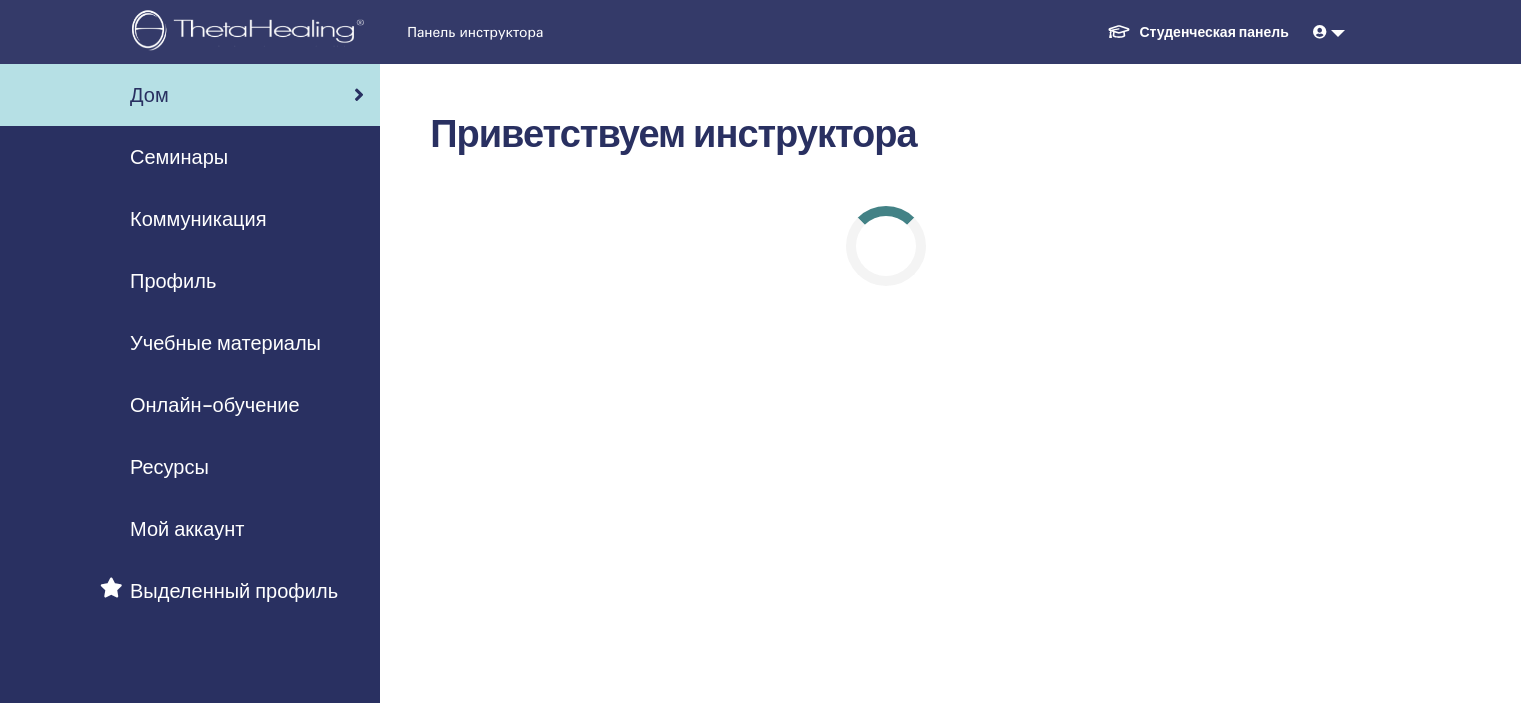 scroll, scrollTop: 0, scrollLeft: 0, axis: both 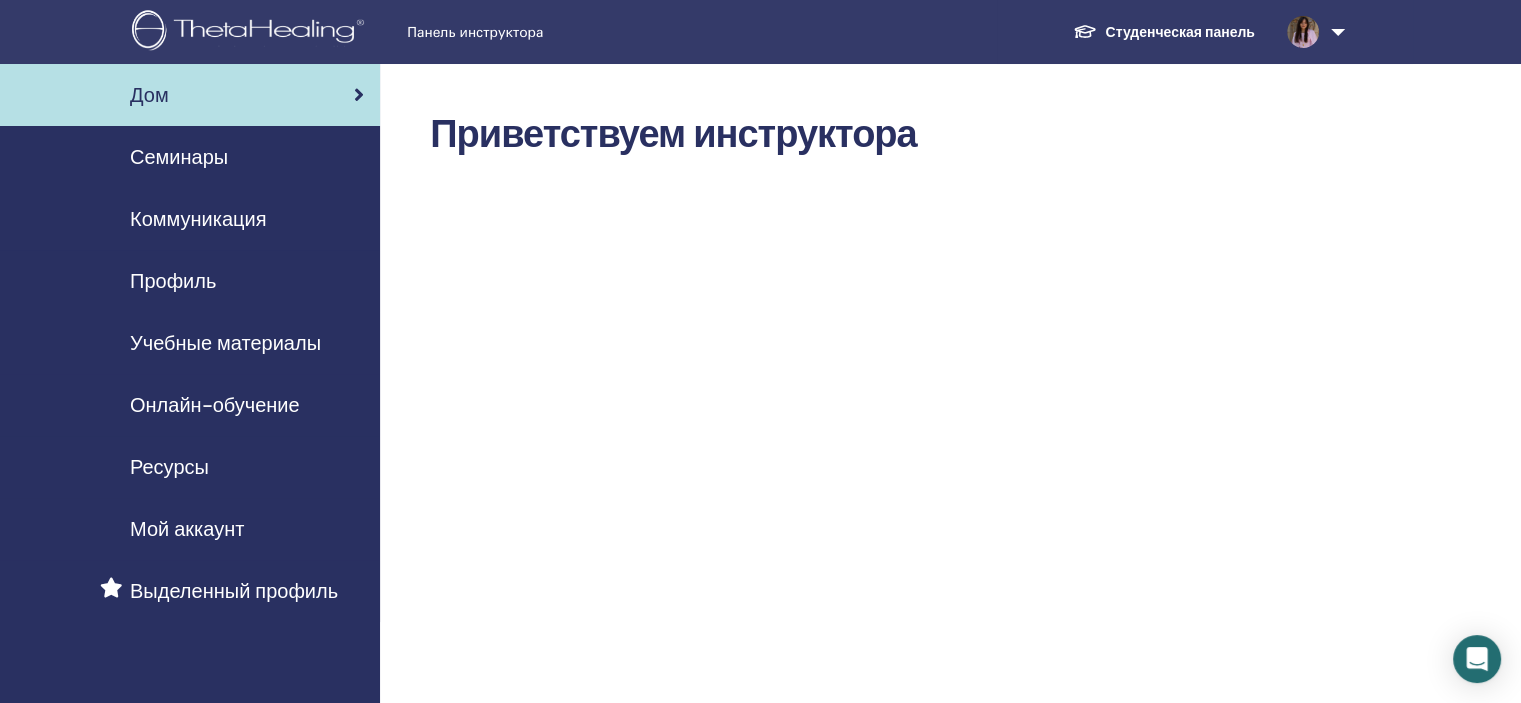 click at bounding box center (1303, 32) 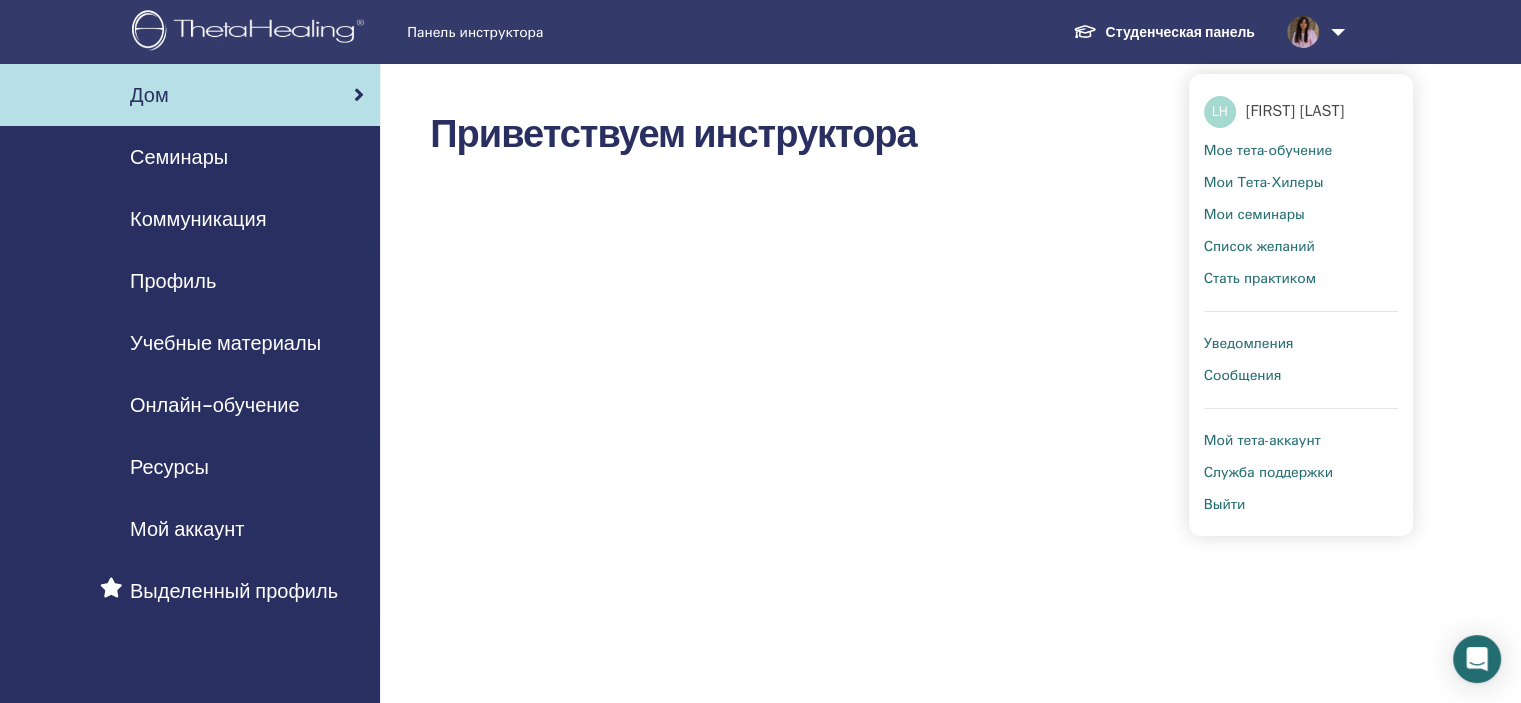 click at bounding box center [1303, 32] 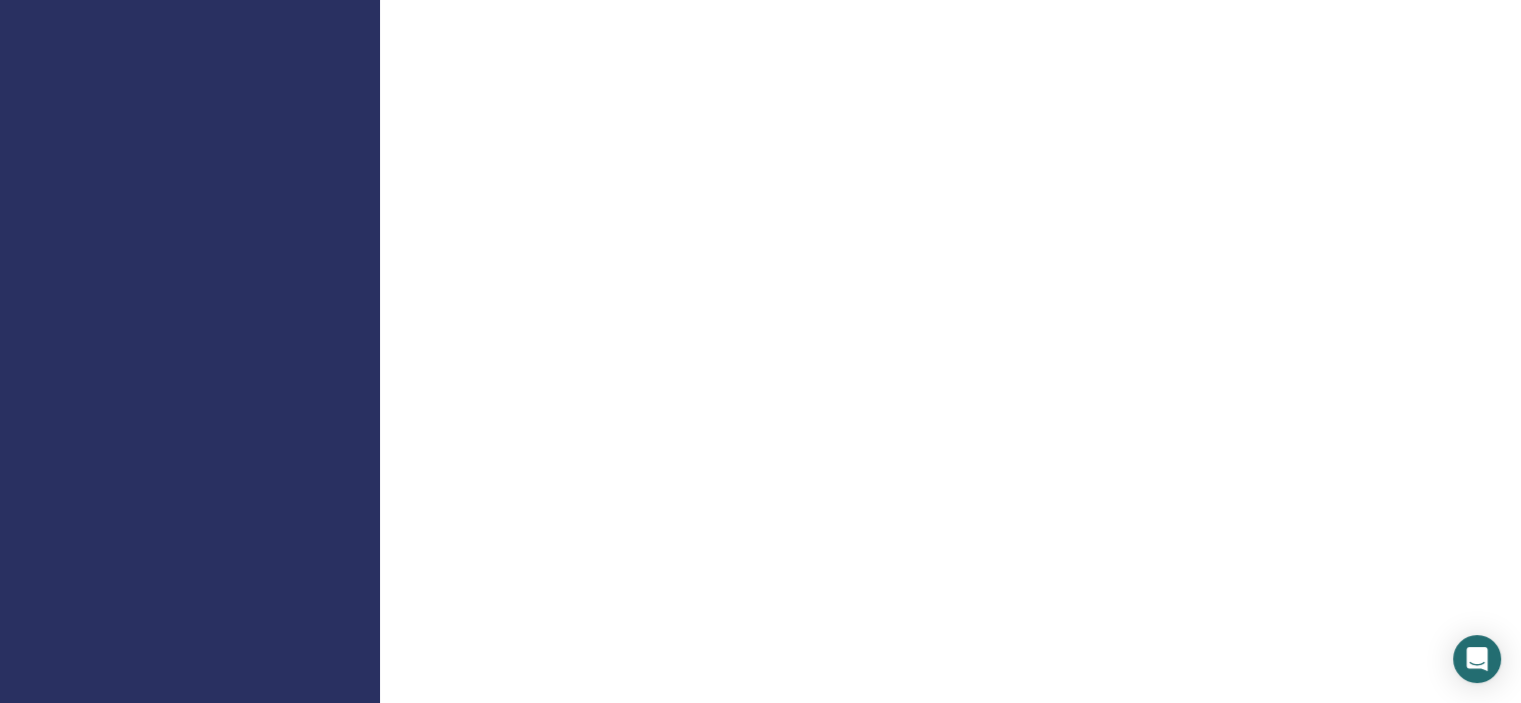 scroll, scrollTop: 390, scrollLeft: 0, axis: vertical 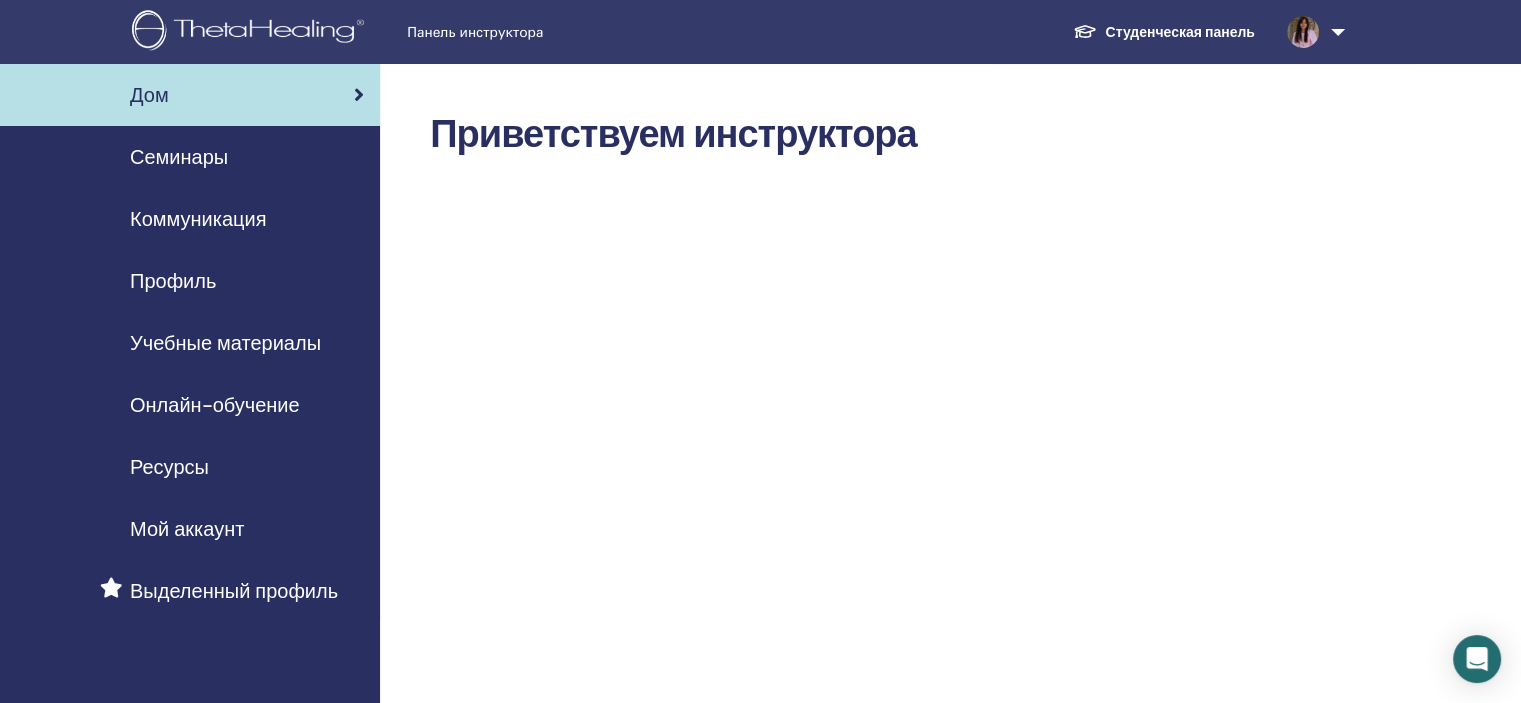 click on "Выделенный профиль" at bounding box center (234, 591) 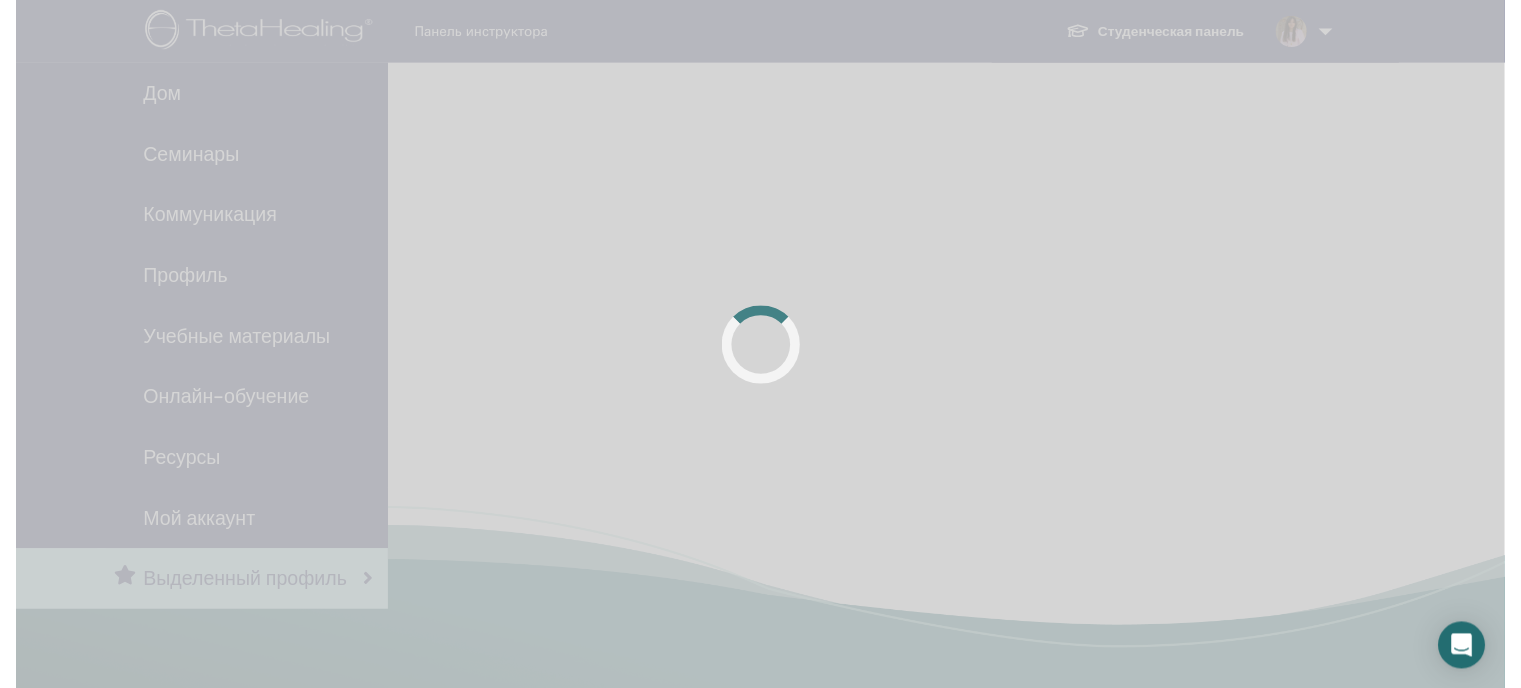 scroll, scrollTop: 0, scrollLeft: 0, axis: both 